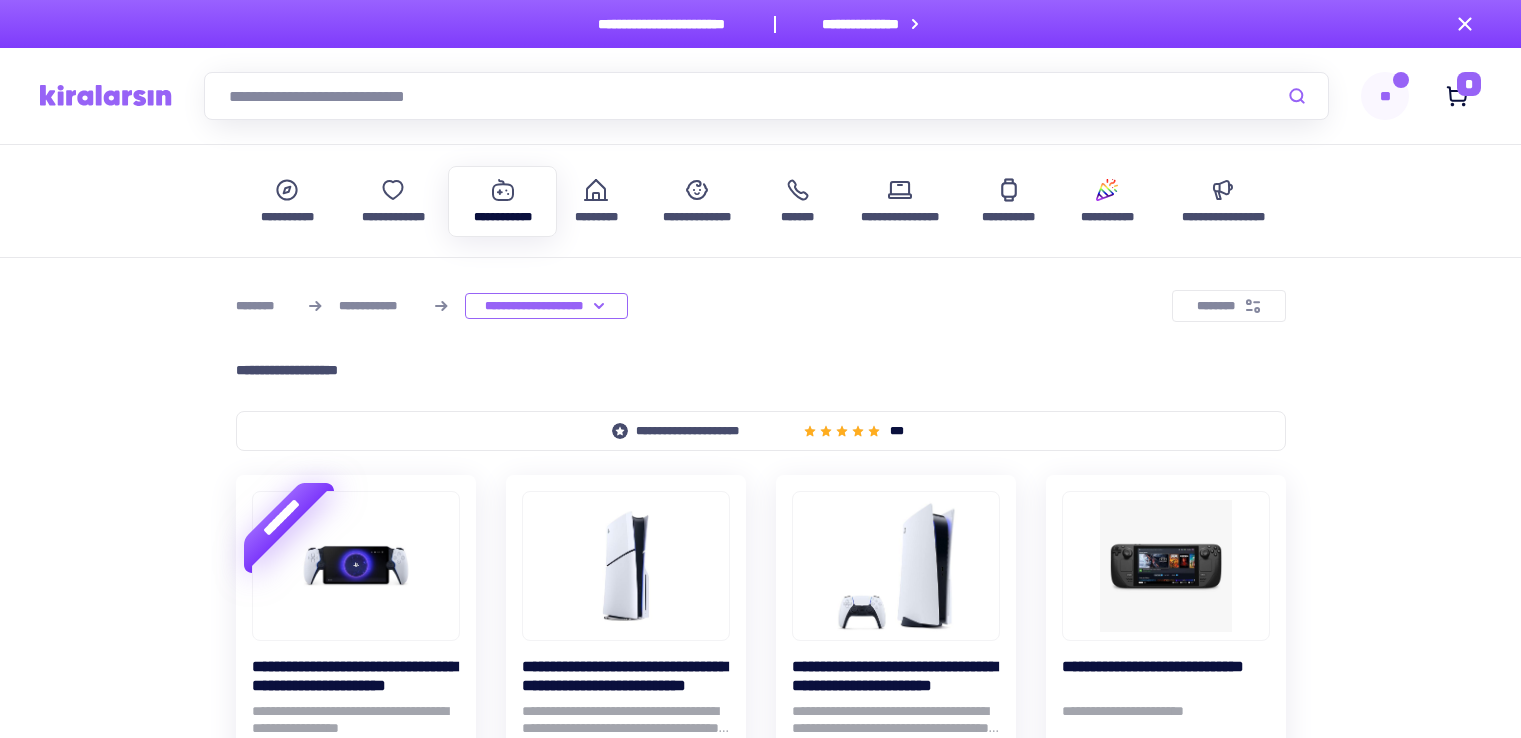 scroll, scrollTop: 0, scrollLeft: 0, axis: both 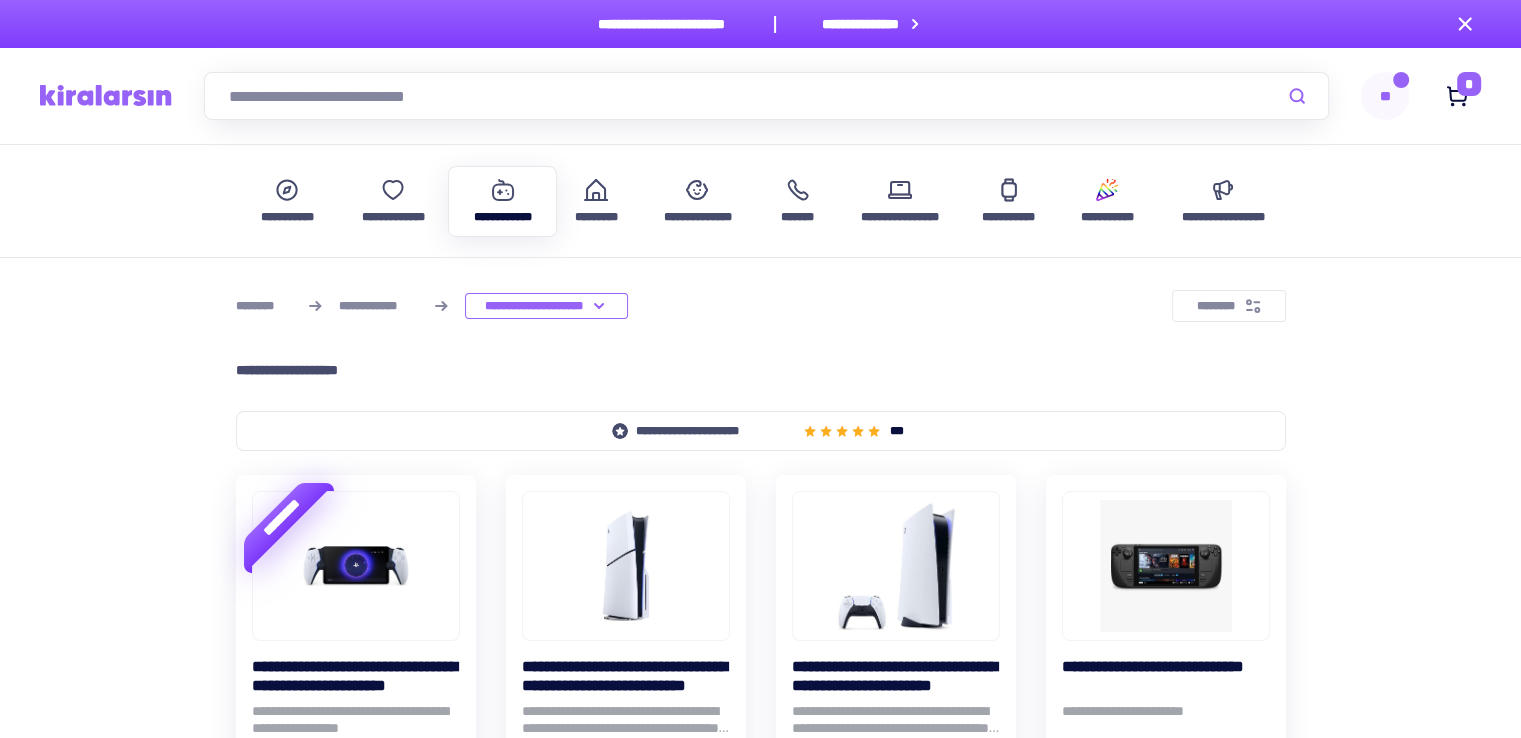 click at bounding box center (766, 96) 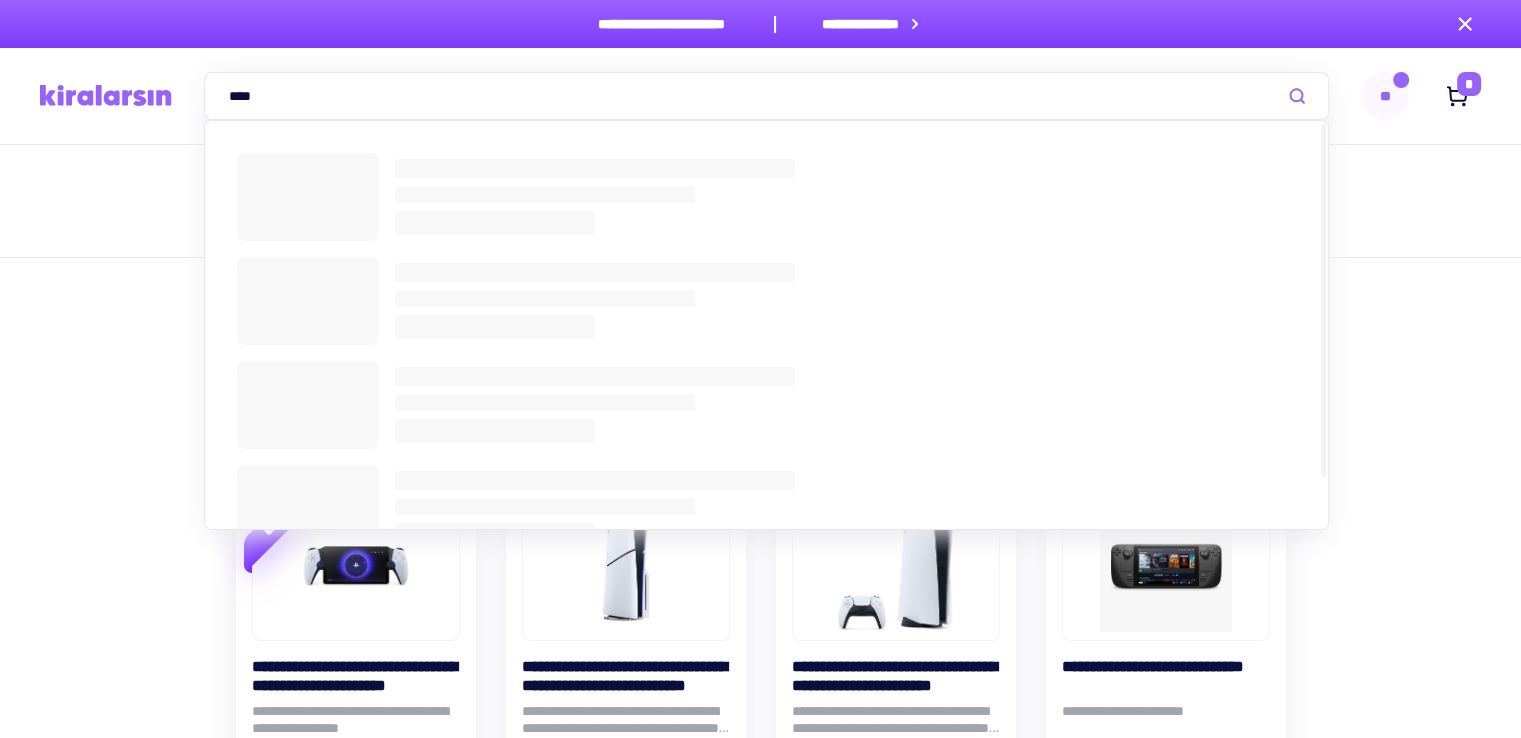 scroll, scrollTop: 0, scrollLeft: 0, axis: both 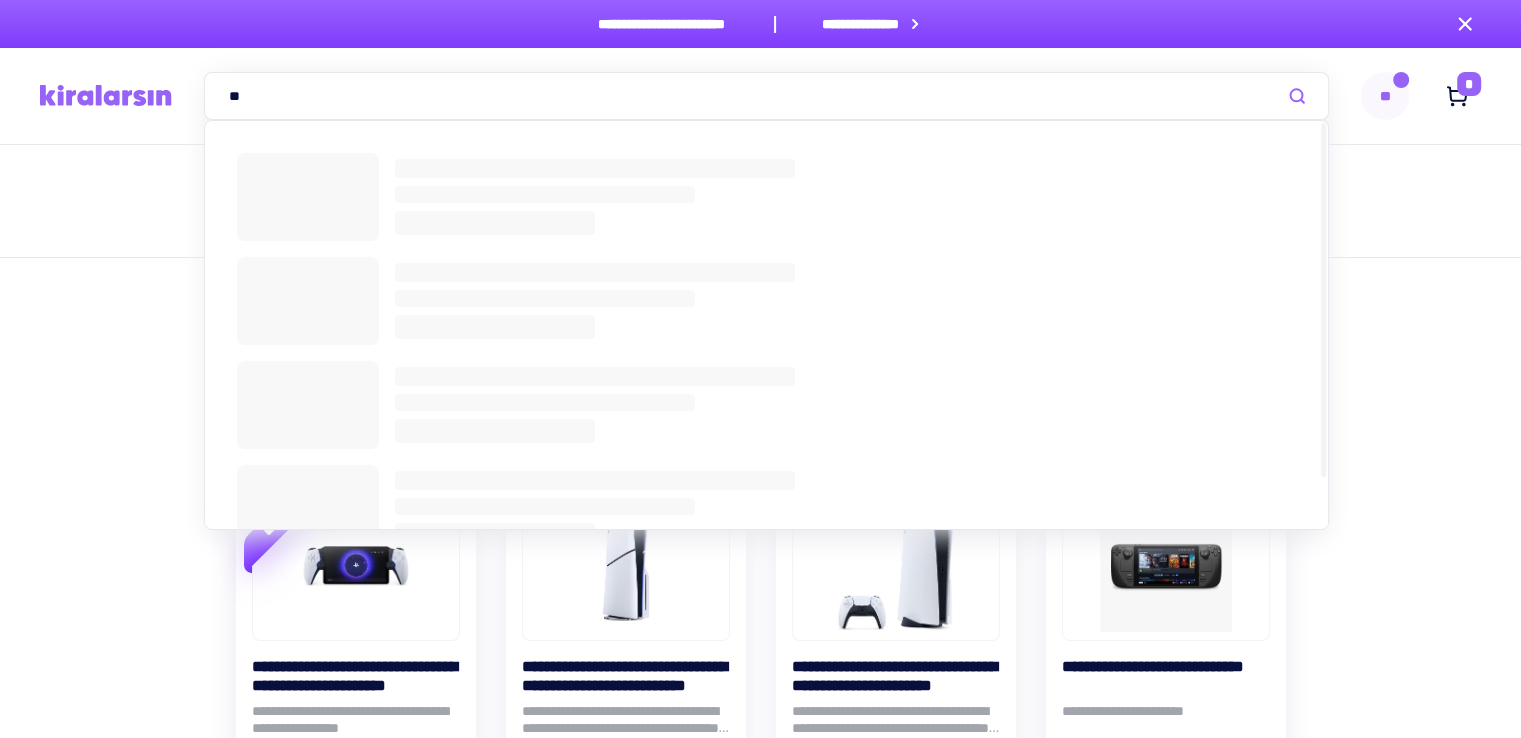 type on "*" 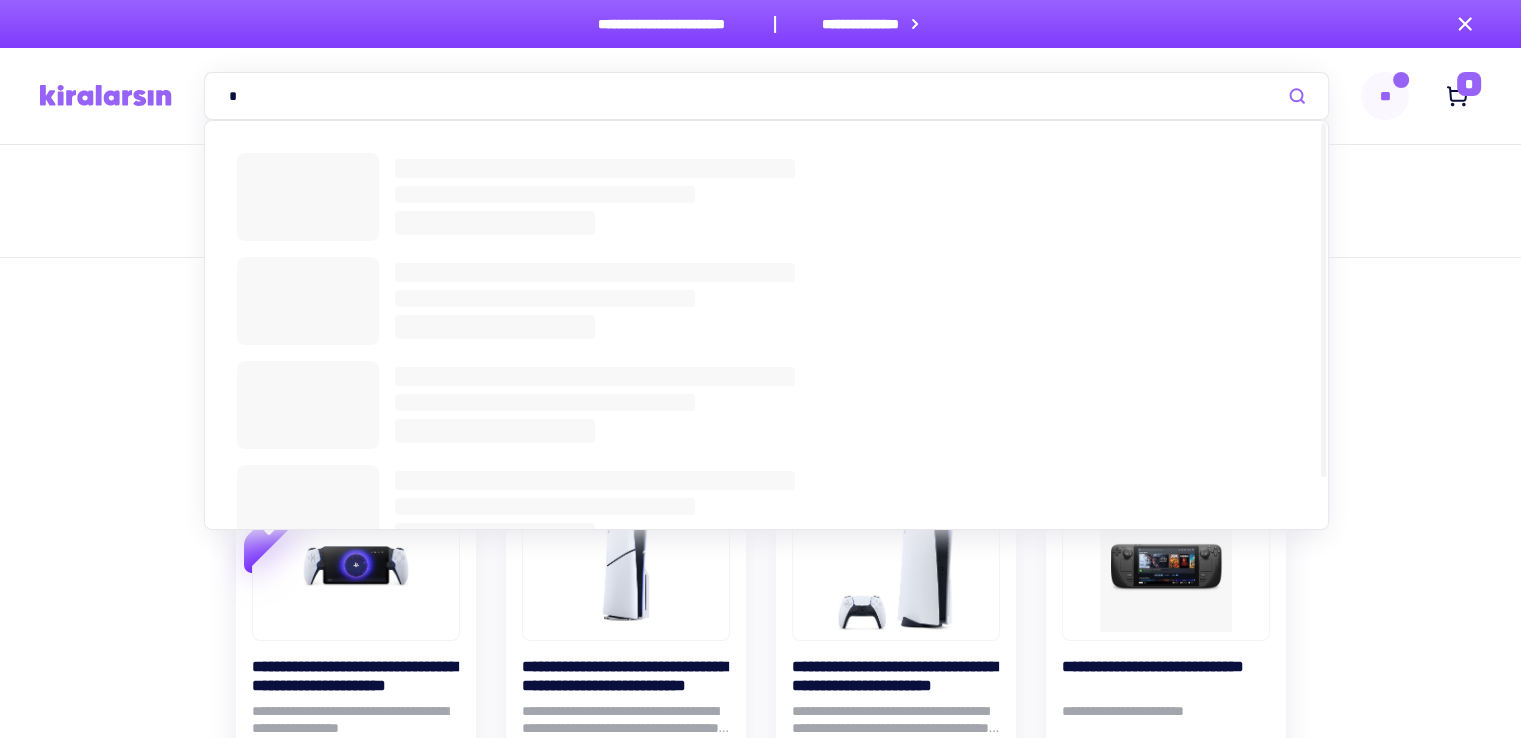 type 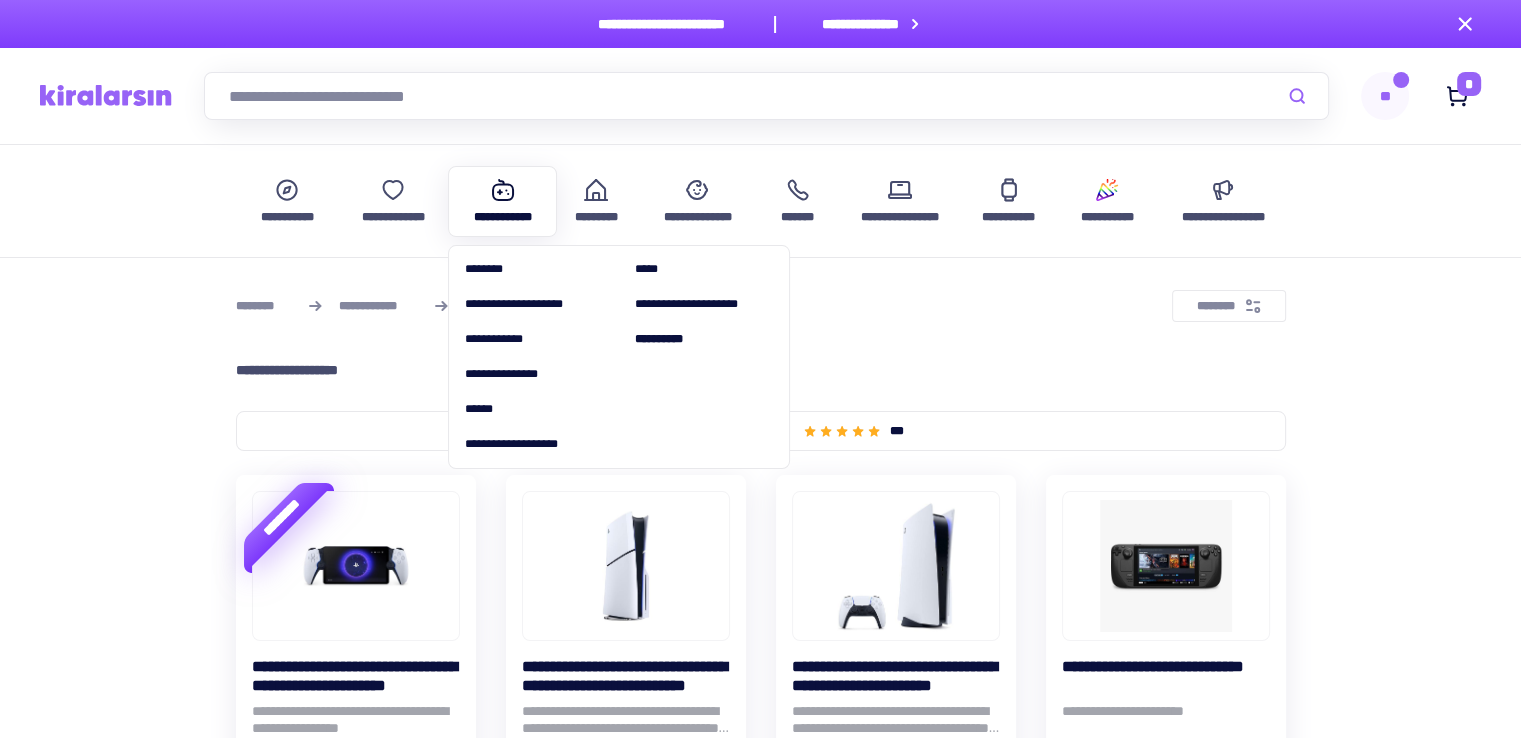 click at bounding box center [503, 190] 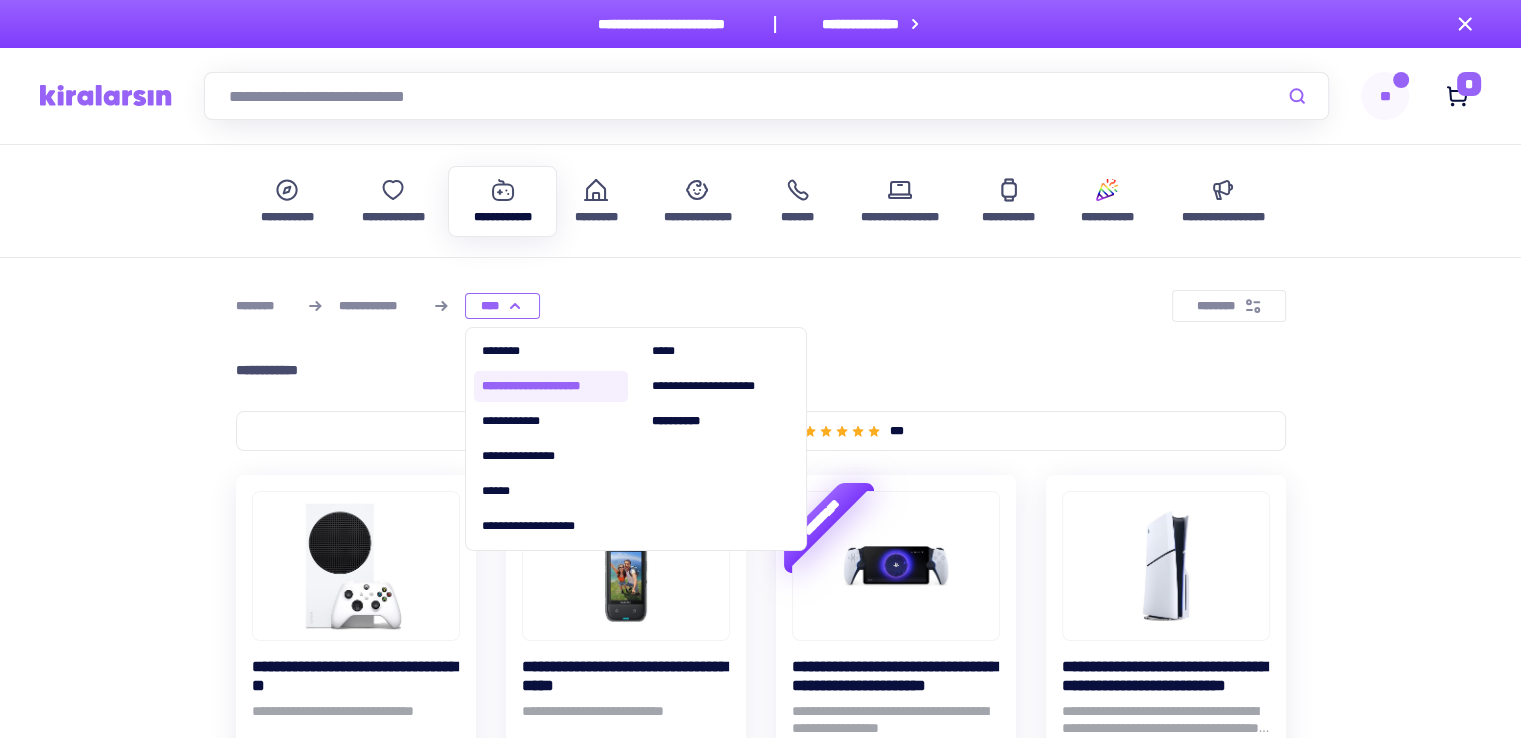 click on "**********" at bounding box center [551, 386] 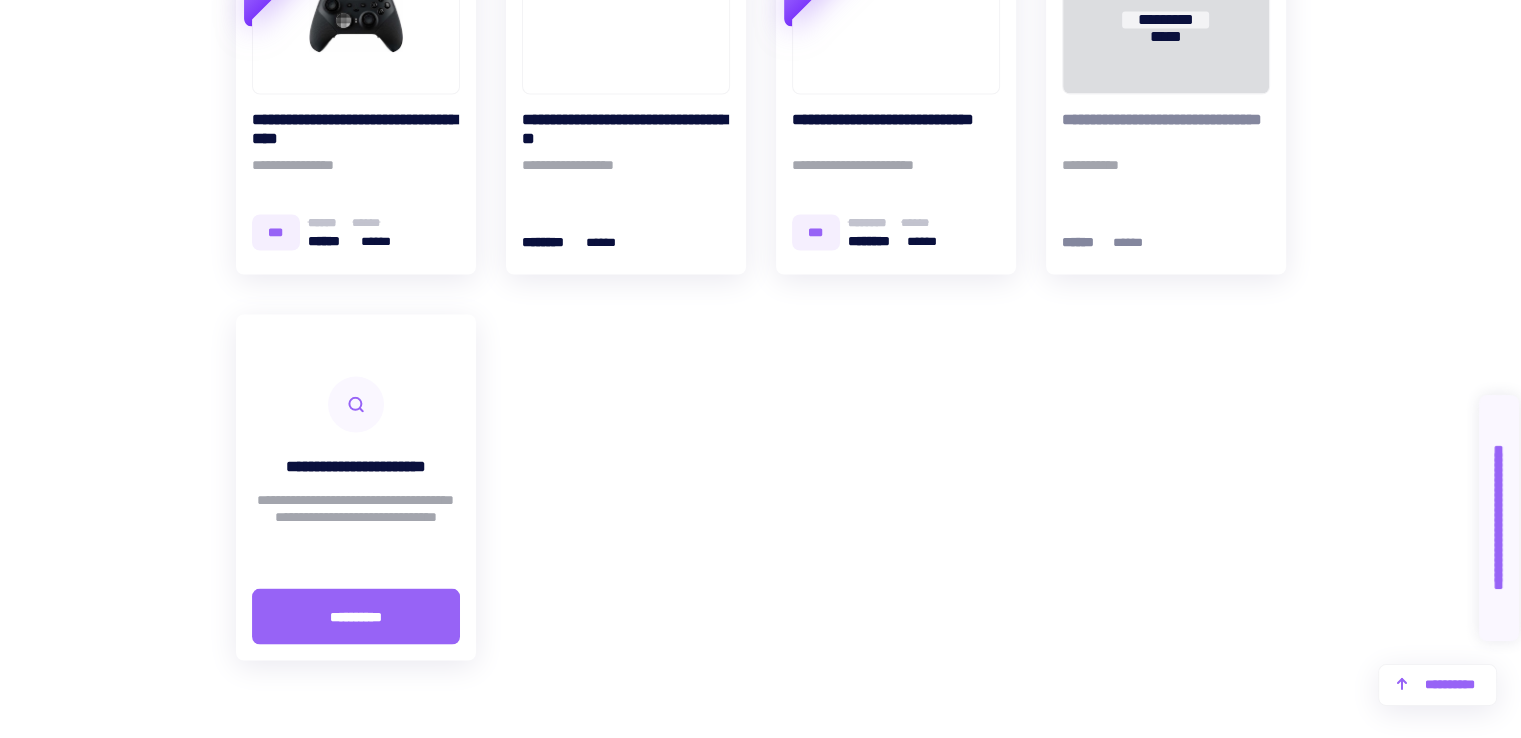 scroll, scrollTop: 3633, scrollLeft: 0, axis: vertical 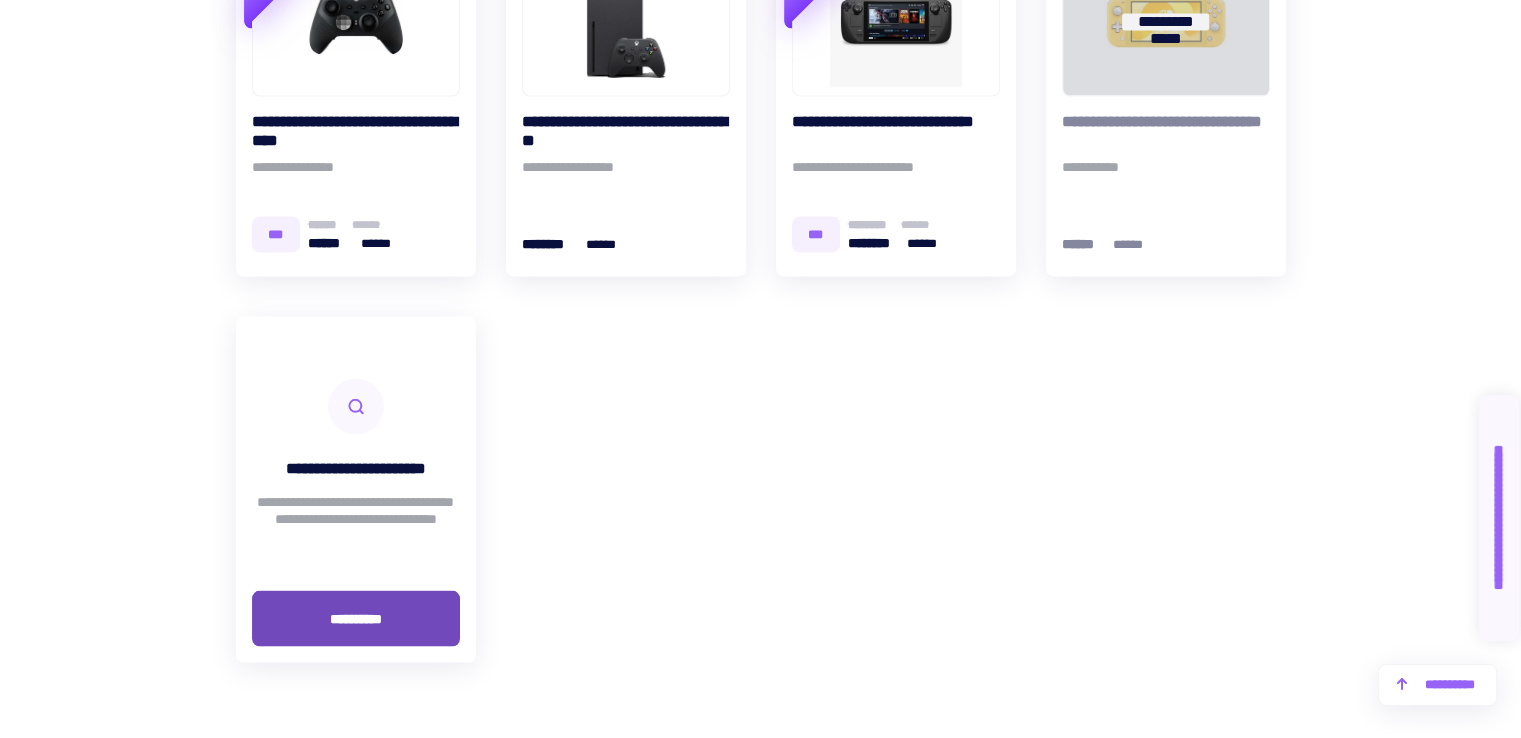 click on "**********" at bounding box center [356, 618] 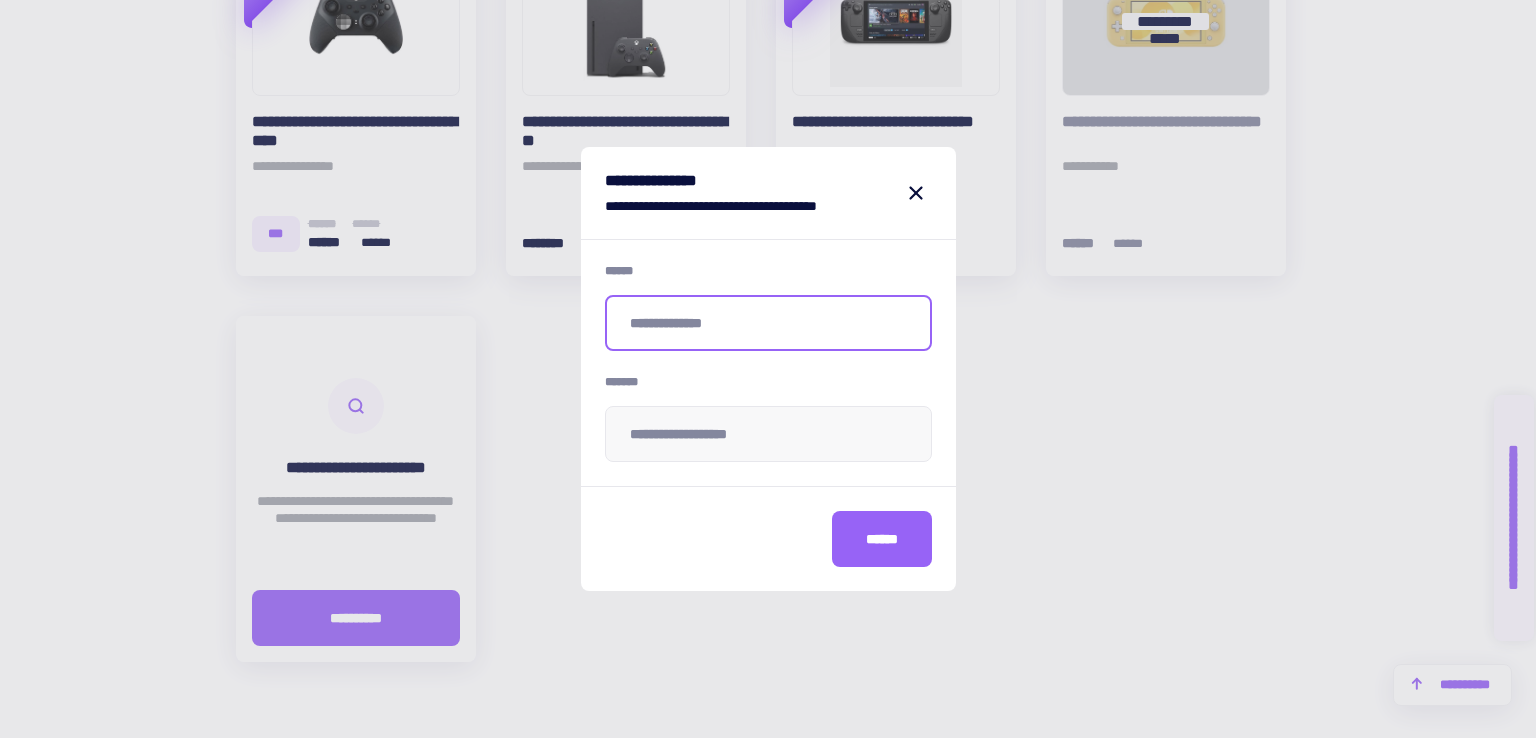 click at bounding box center (768, 323) 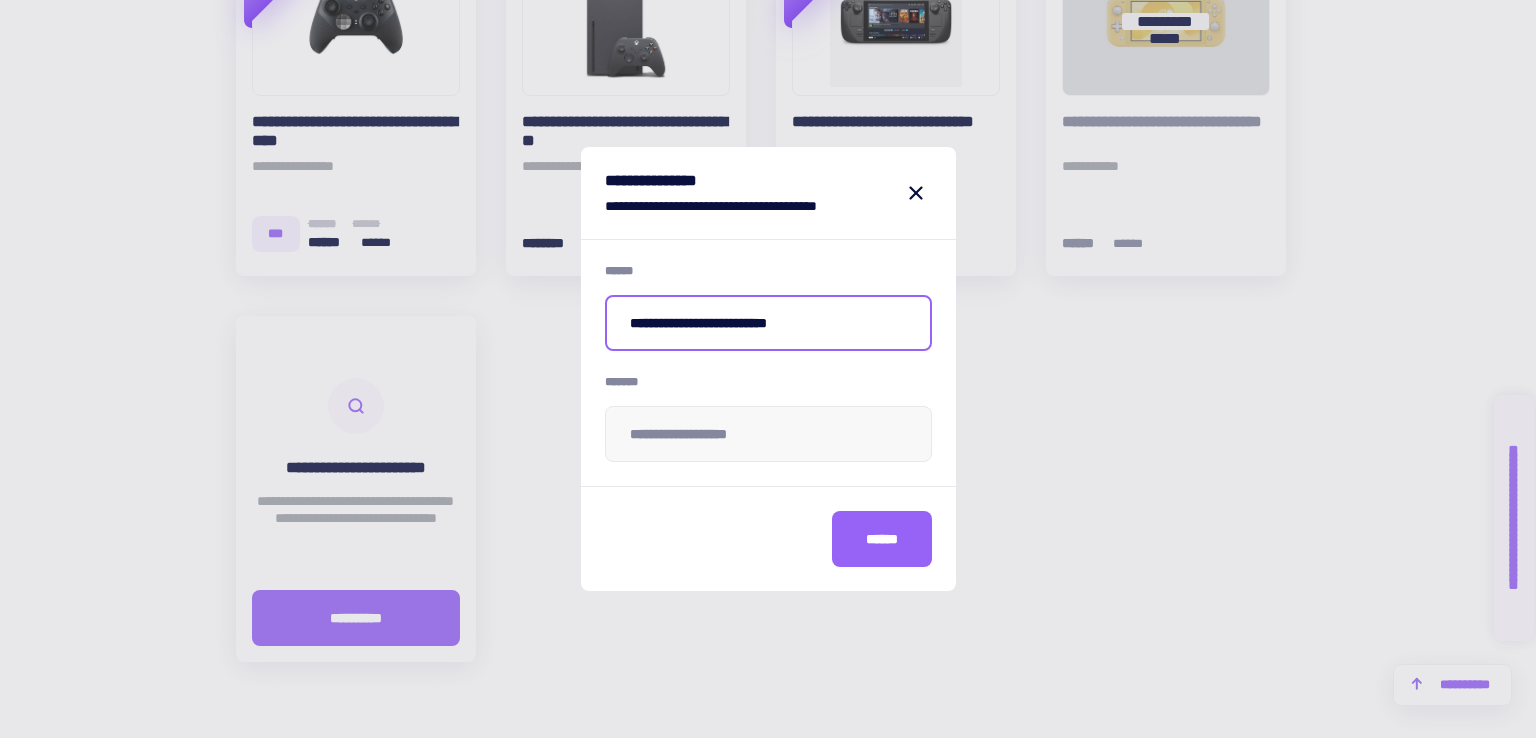 type on "**********" 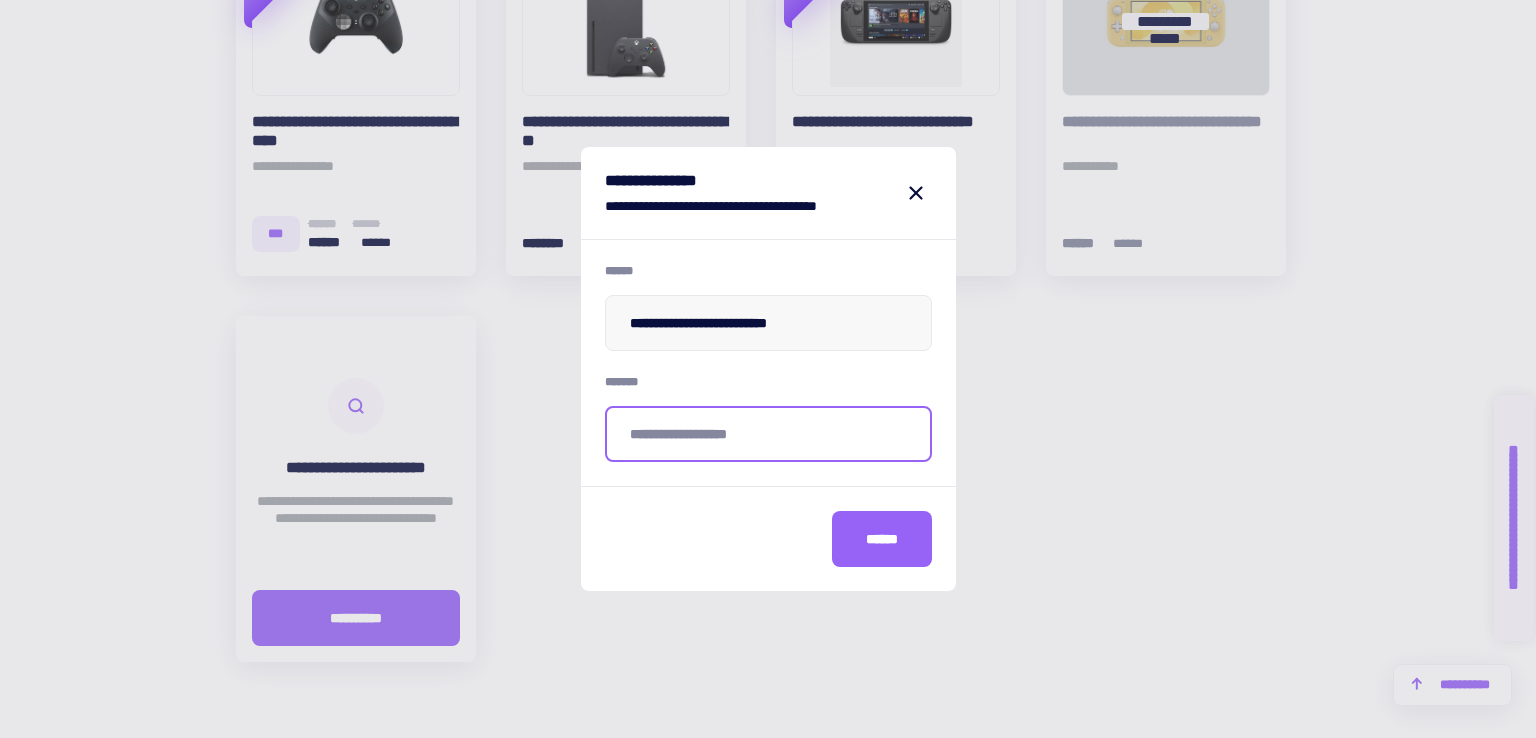 click at bounding box center (768, 434) 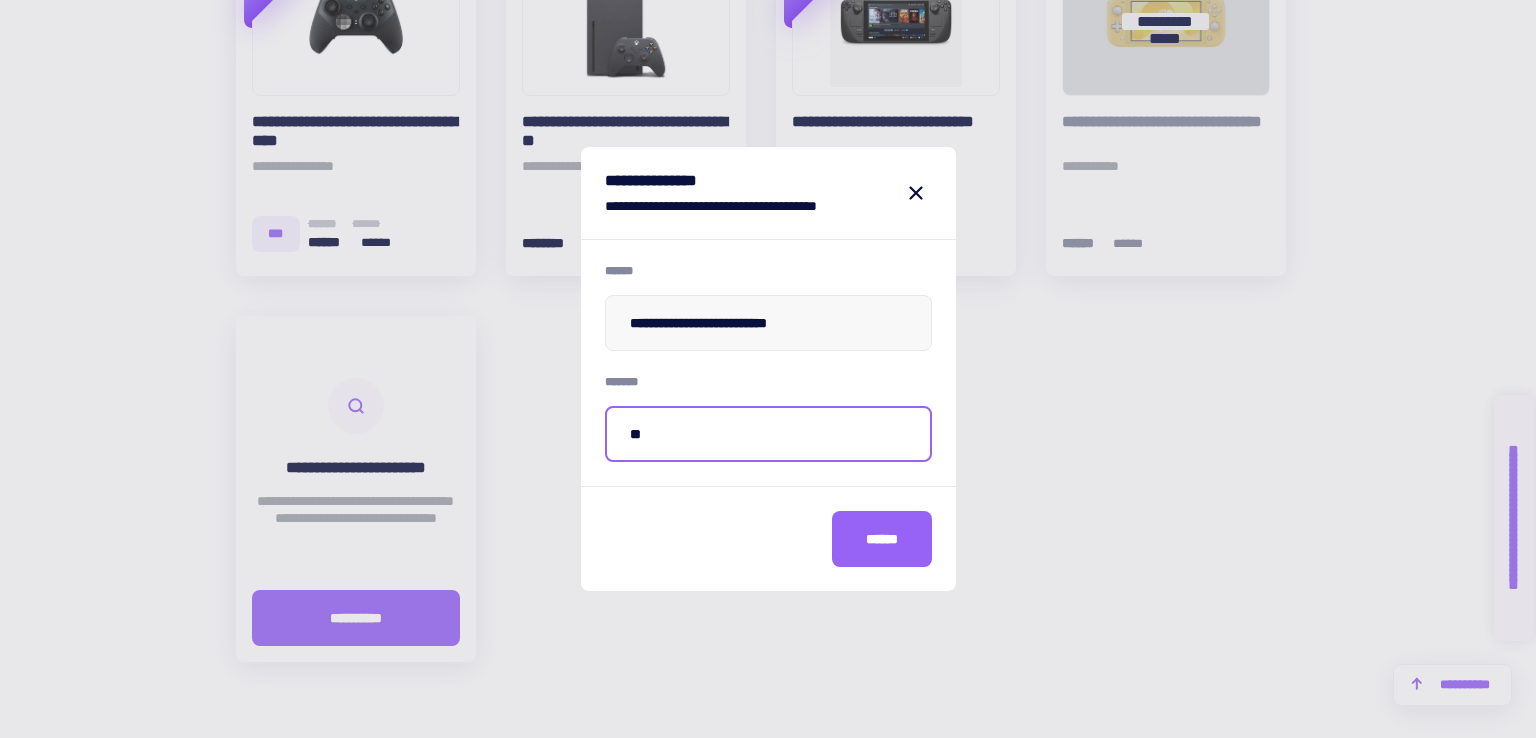 type on "*" 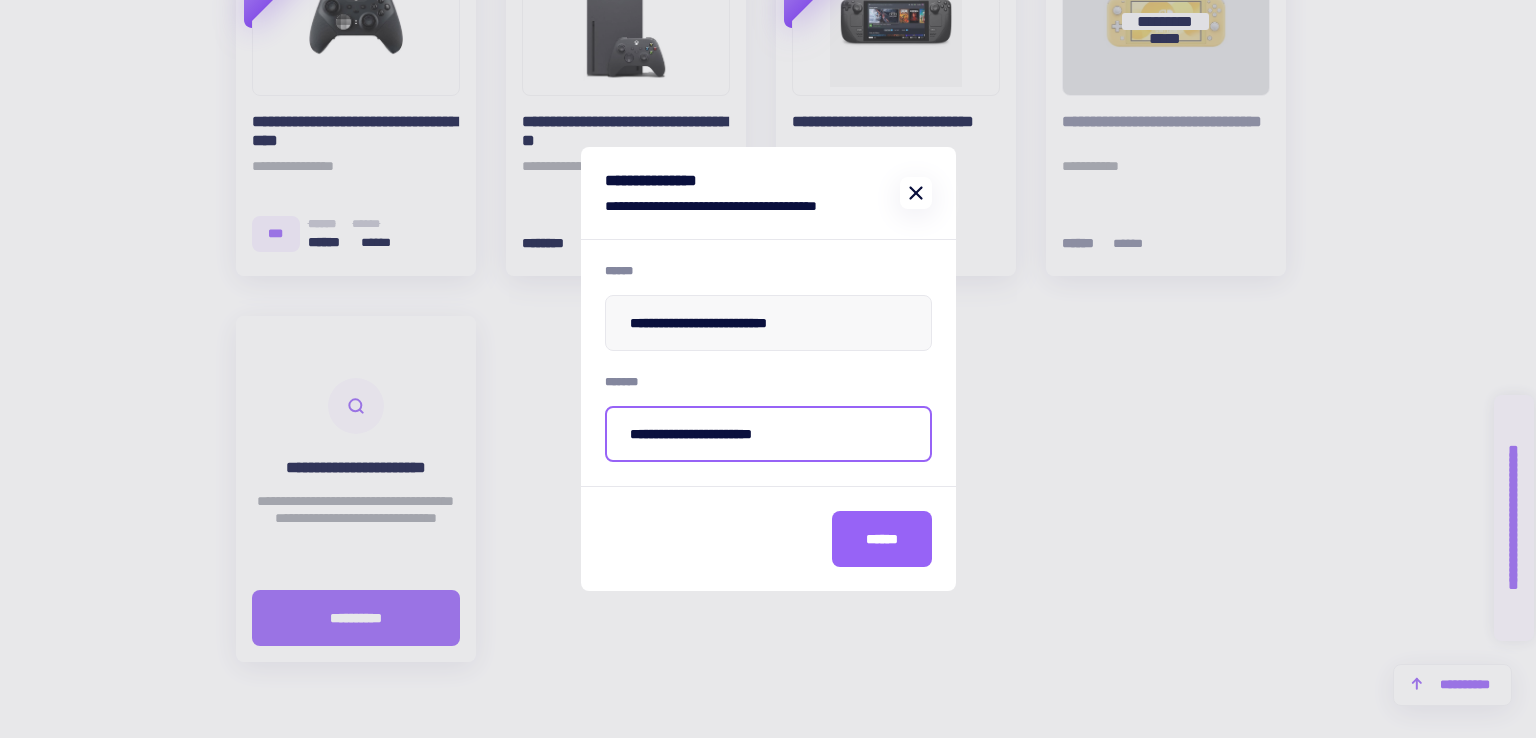 type on "**********" 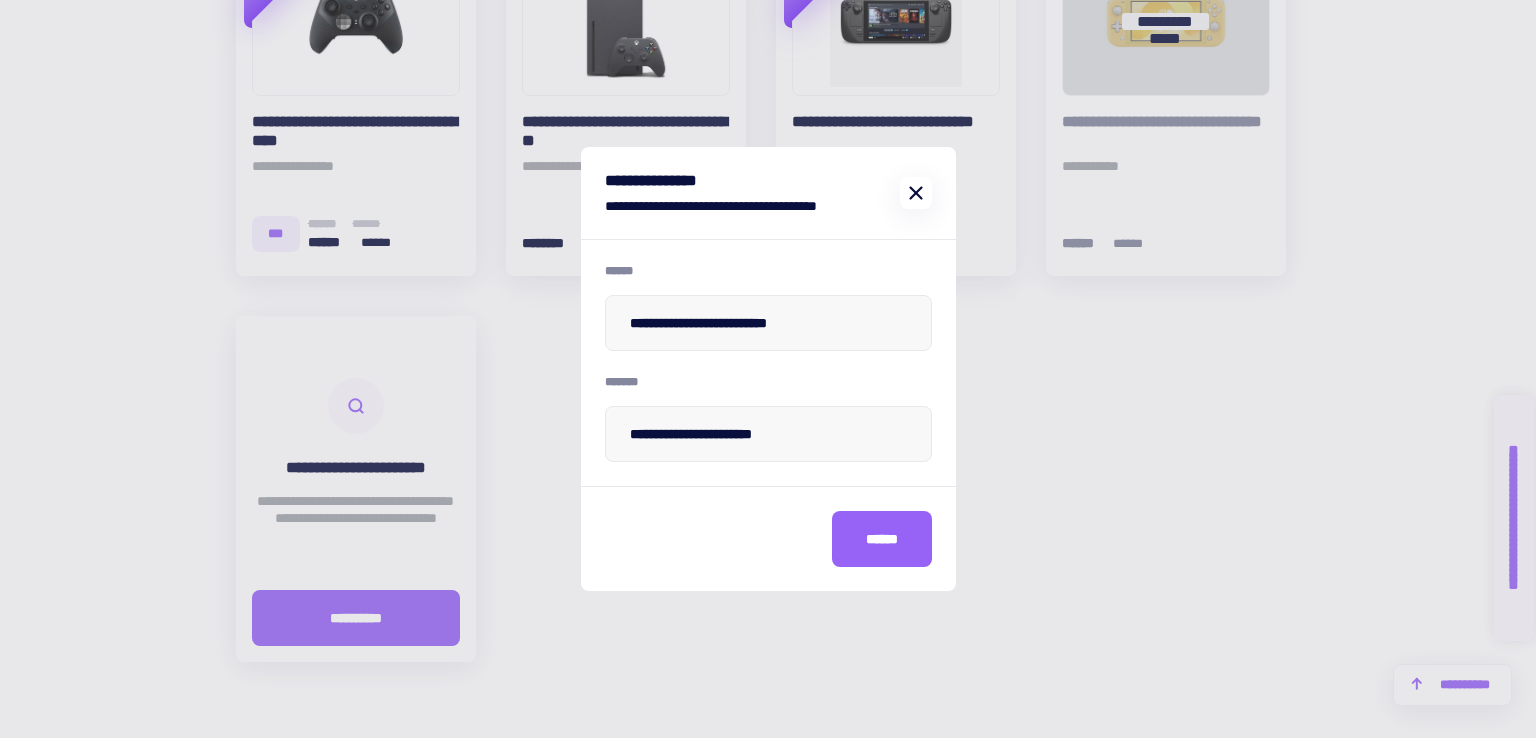 click 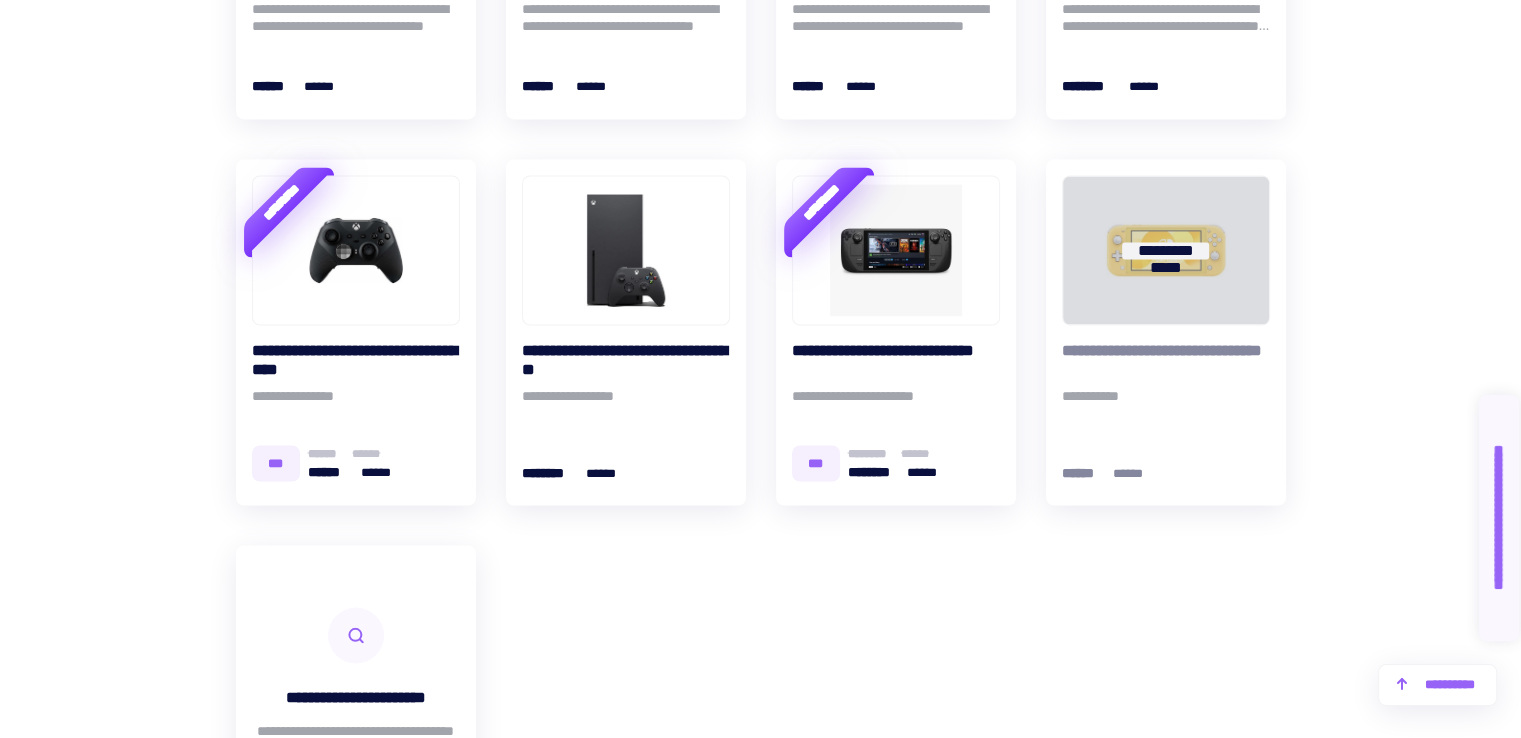 scroll, scrollTop: 3349, scrollLeft: 0, axis: vertical 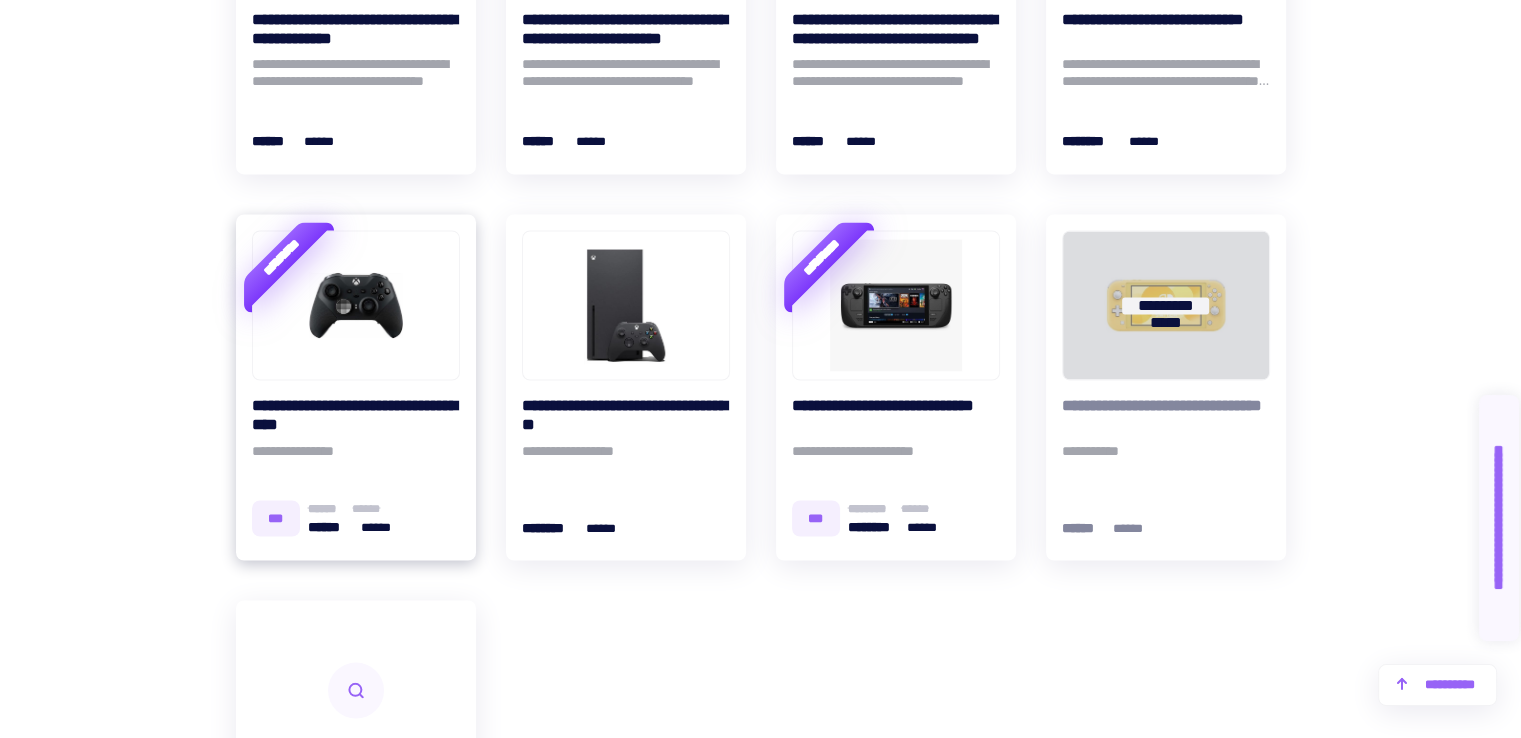 click at bounding box center (356, 305) 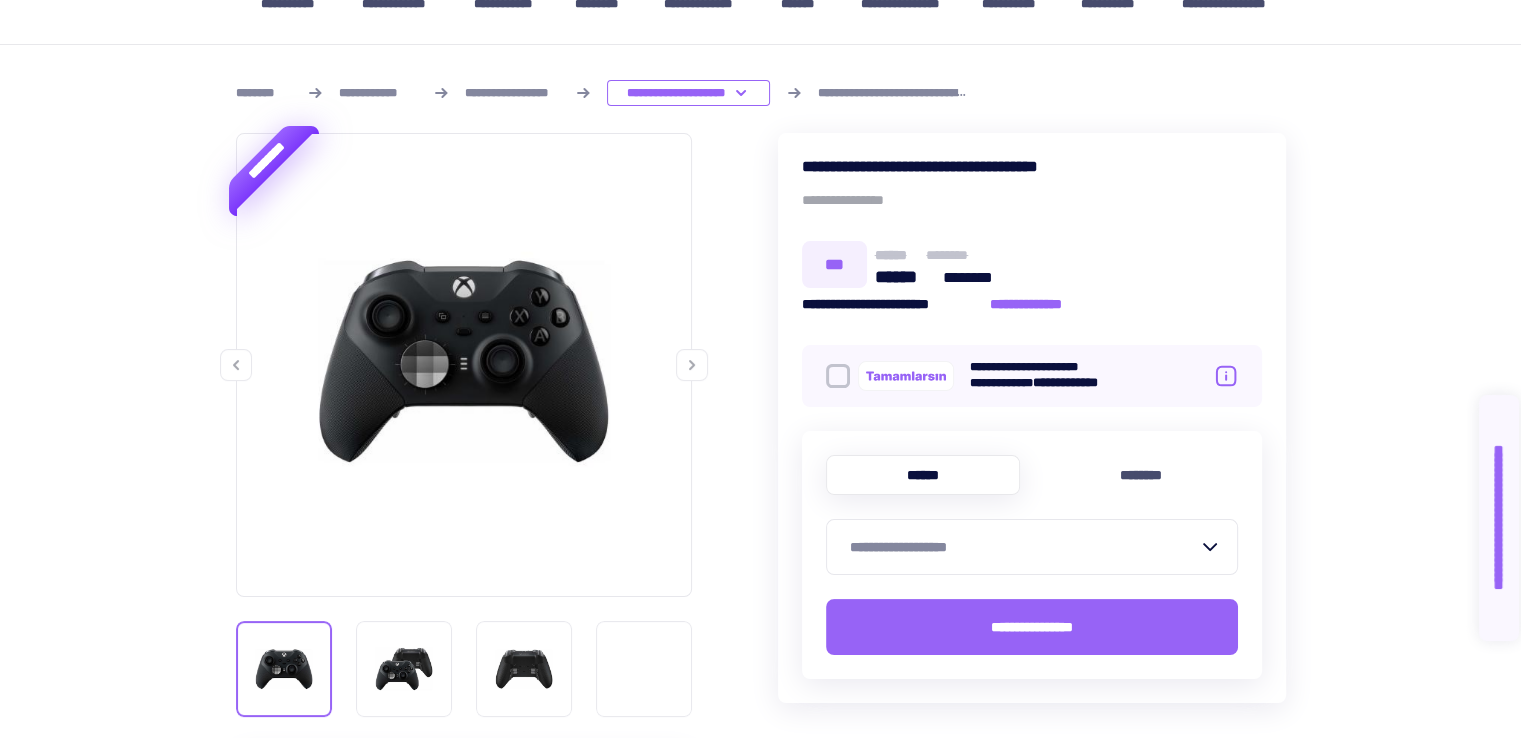 scroll, scrollTop: 0, scrollLeft: 0, axis: both 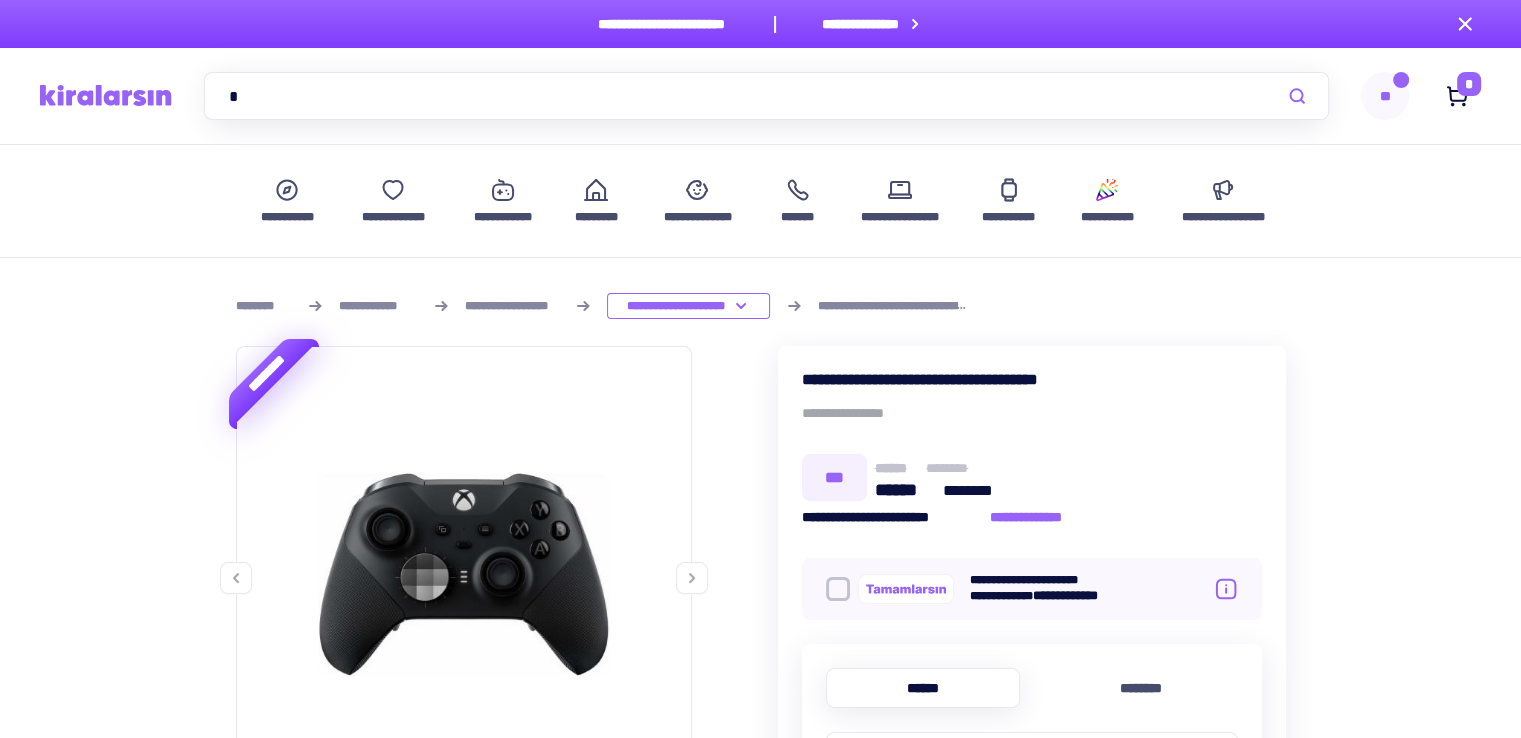 click on "*" at bounding box center [766, 96] 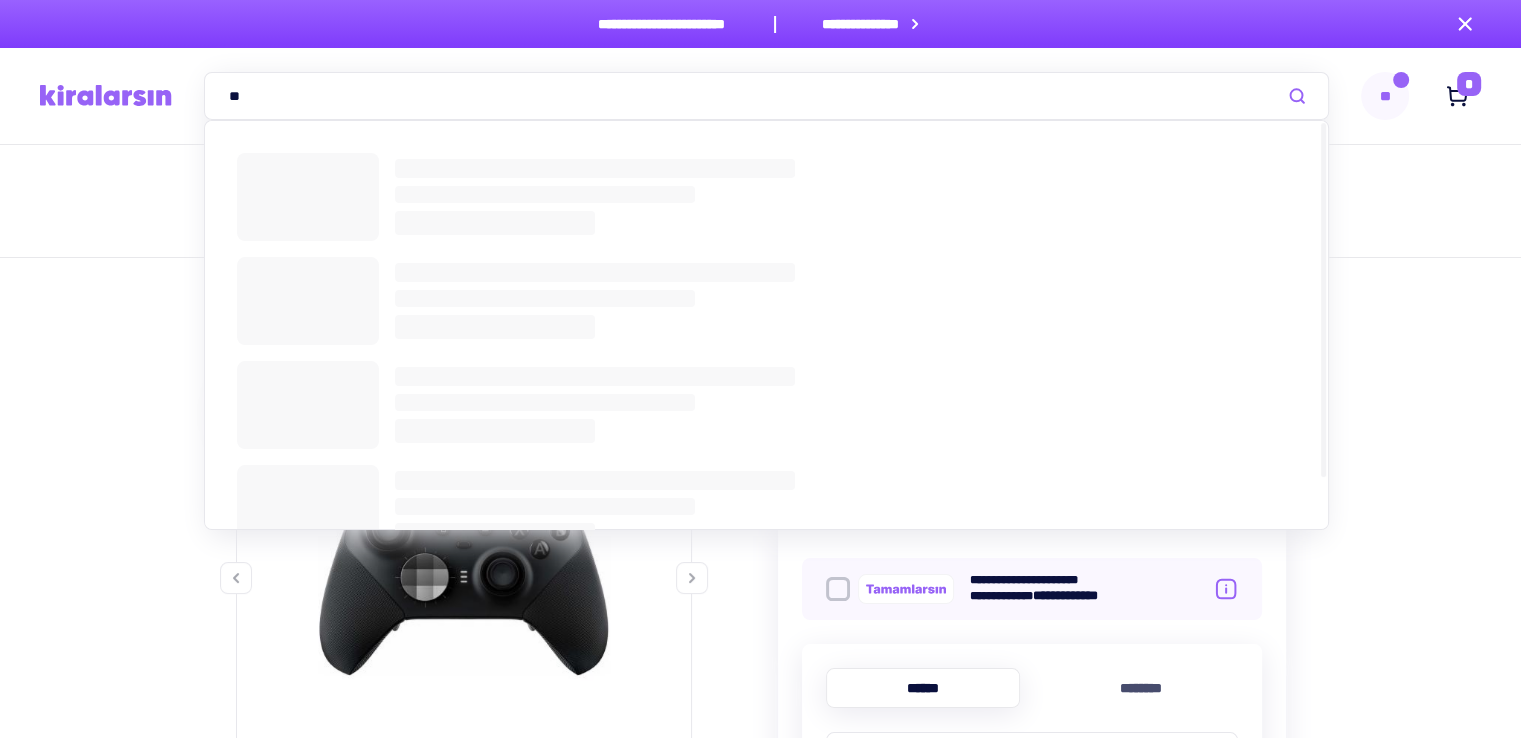 type on "**" 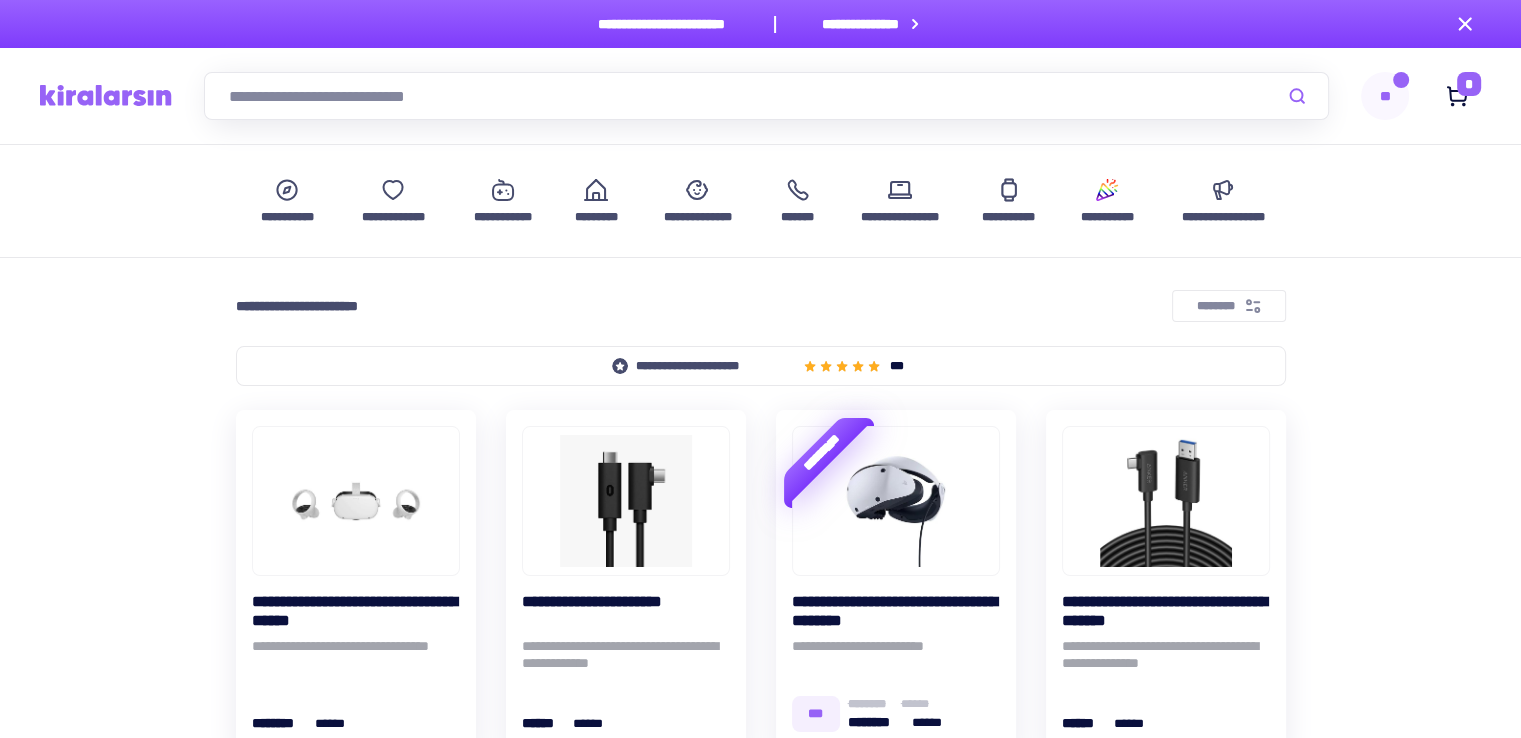 scroll, scrollTop: 135, scrollLeft: 0, axis: vertical 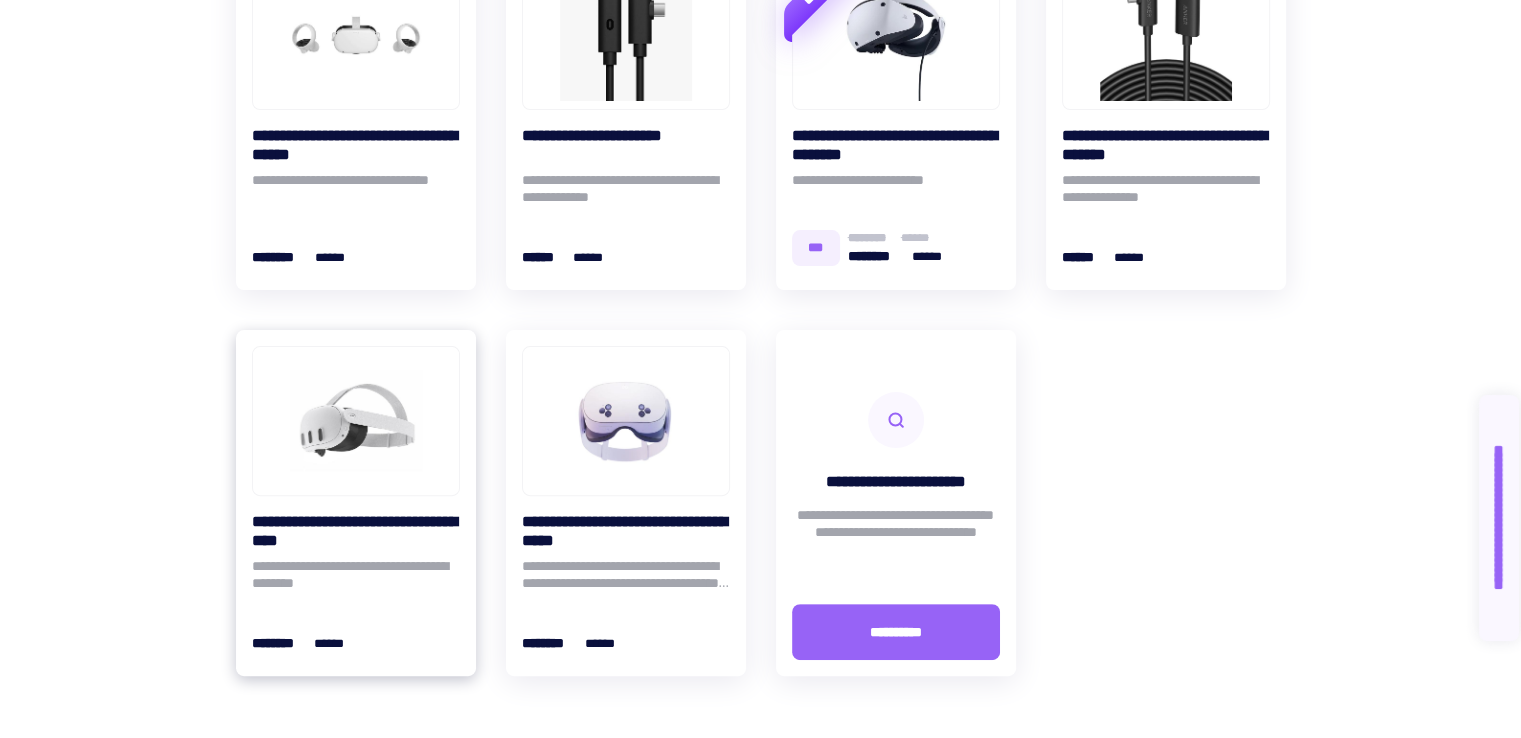click at bounding box center (356, 421) 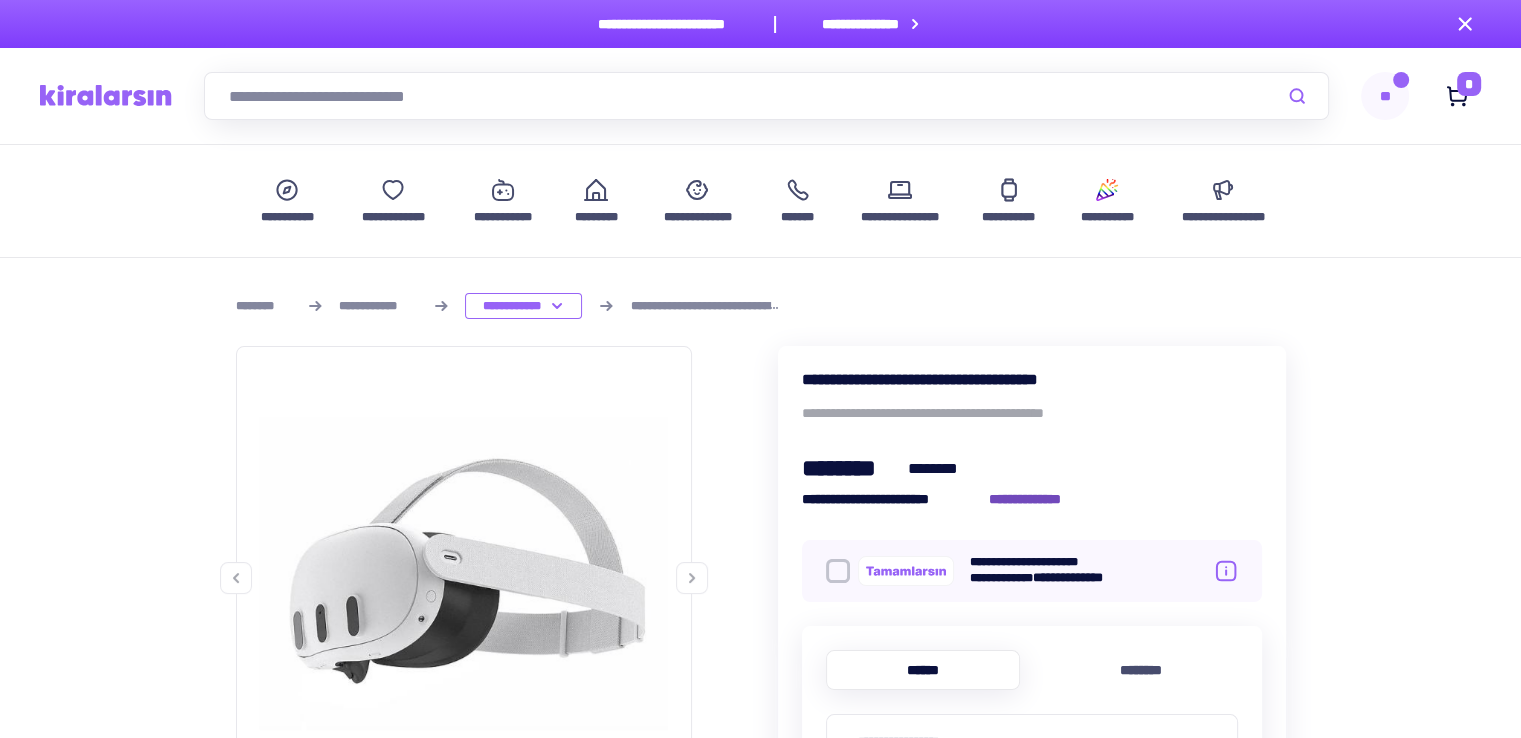 click on "**********" at bounding box center [1036, 499] 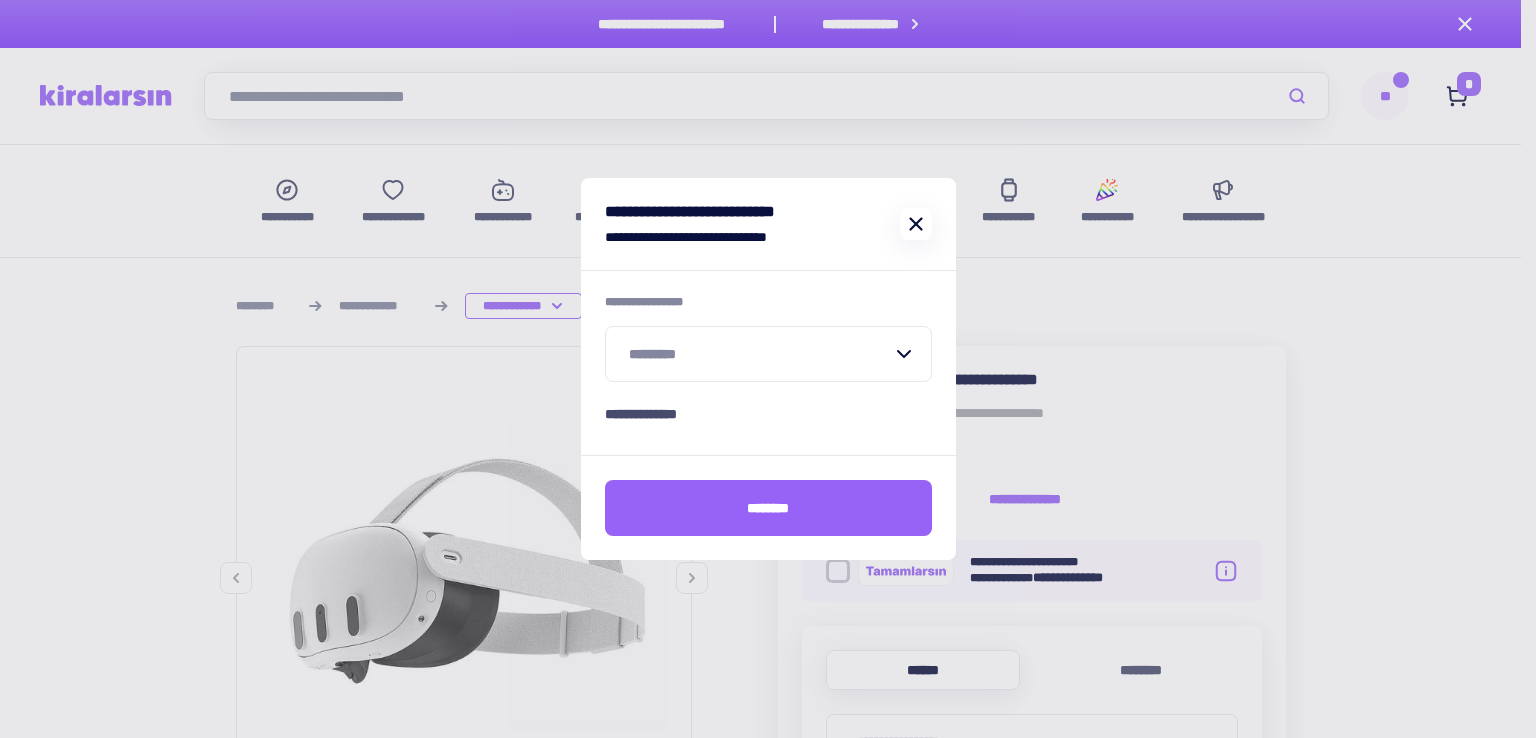 click 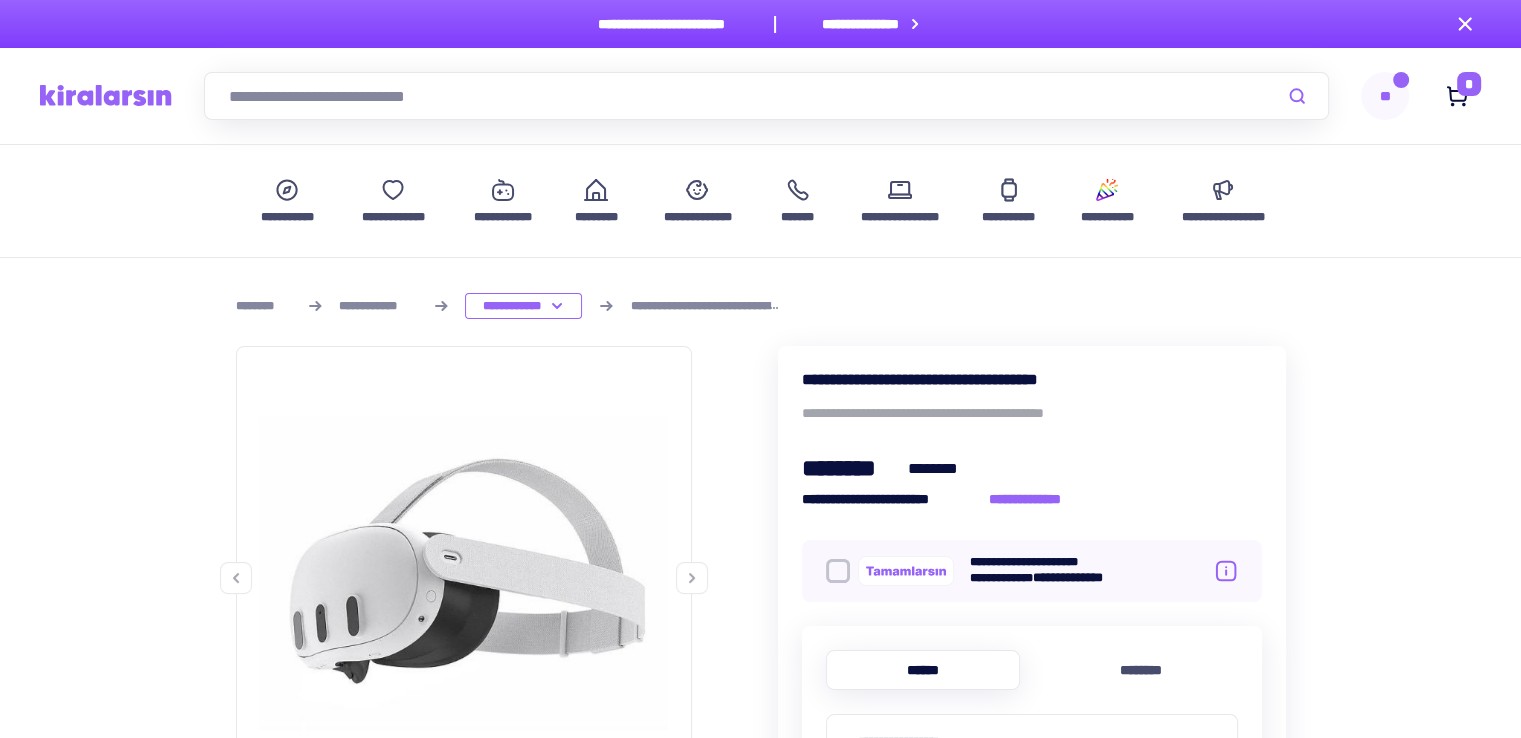 scroll, scrollTop: 466, scrollLeft: 0, axis: vertical 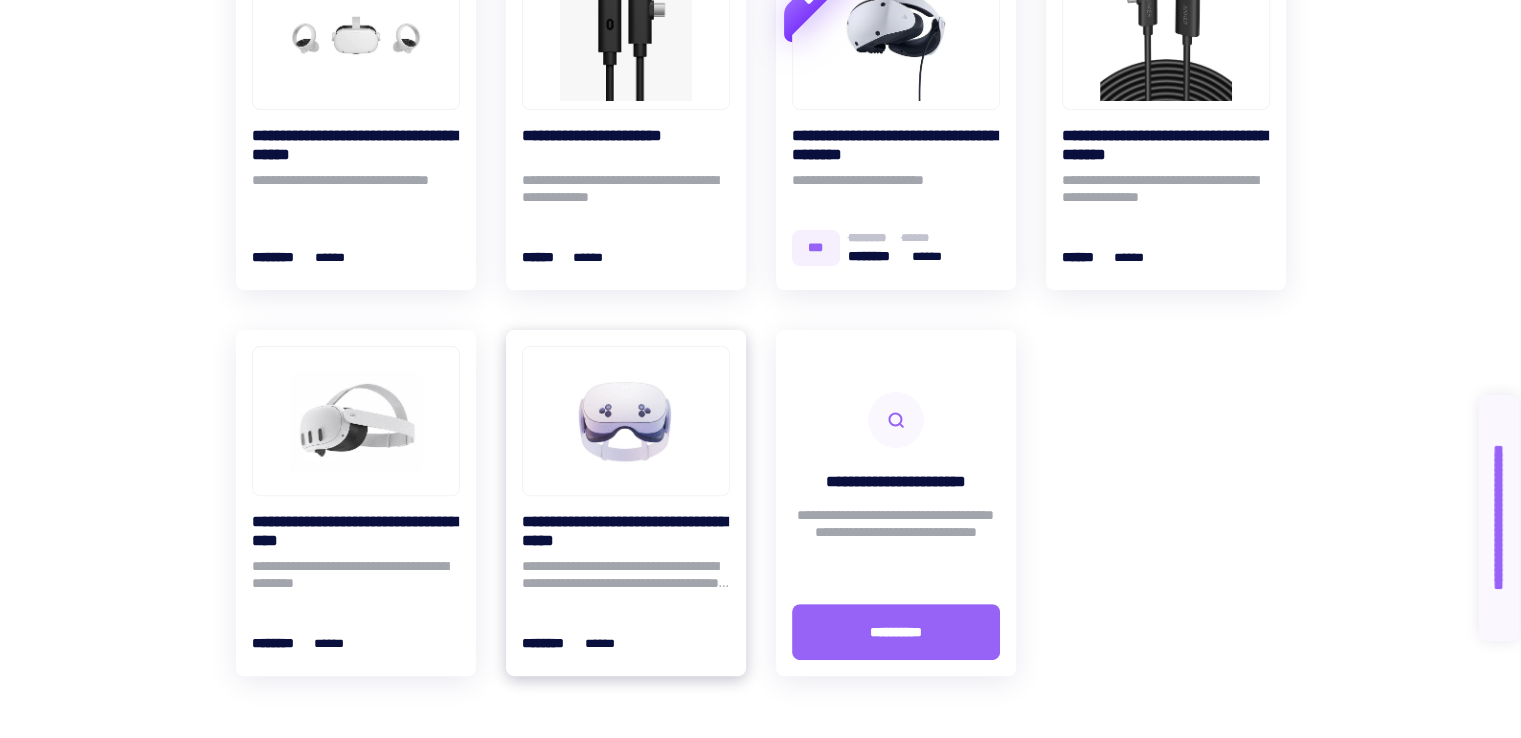 click at bounding box center [626, 421] 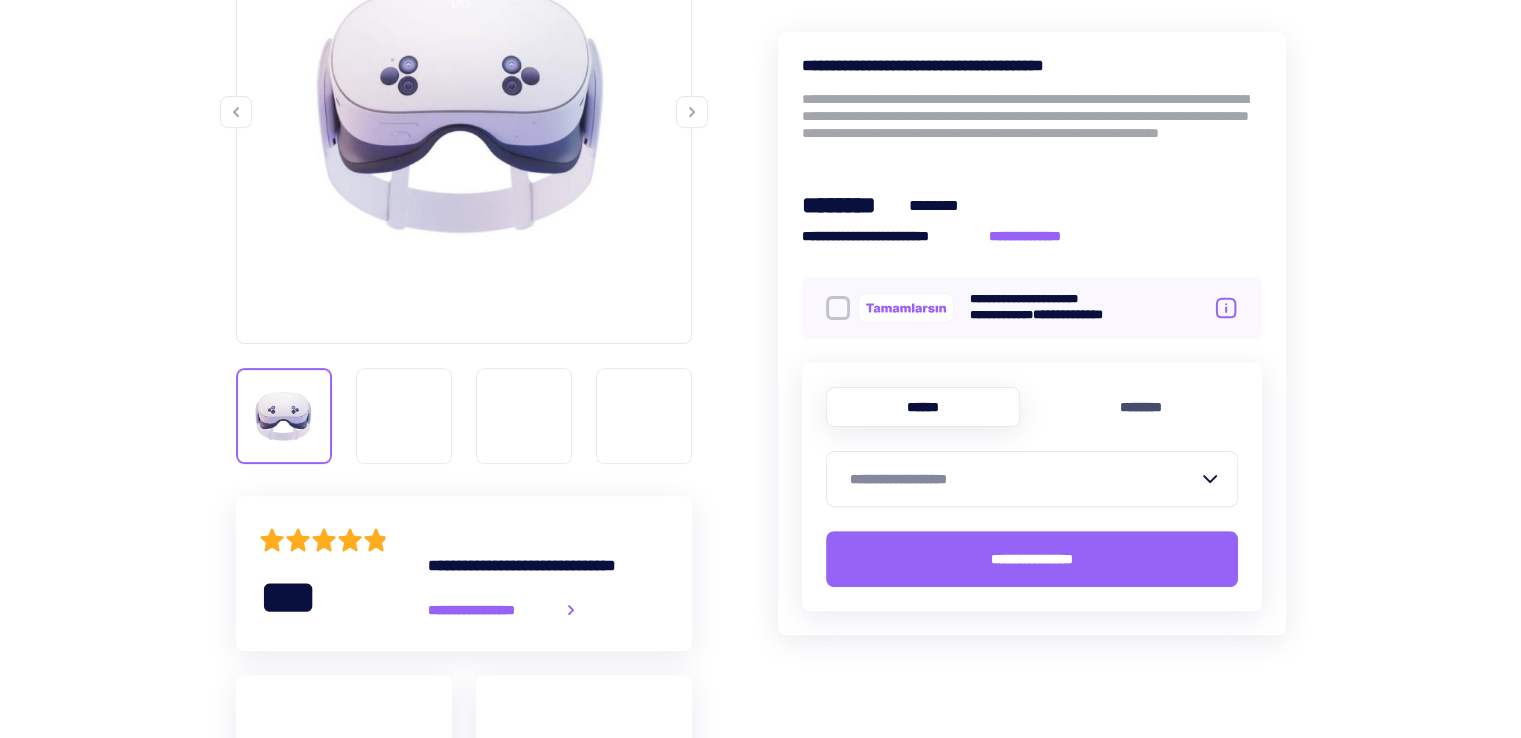 scroll, scrollTop: 0, scrollLeft: 0, axis: both 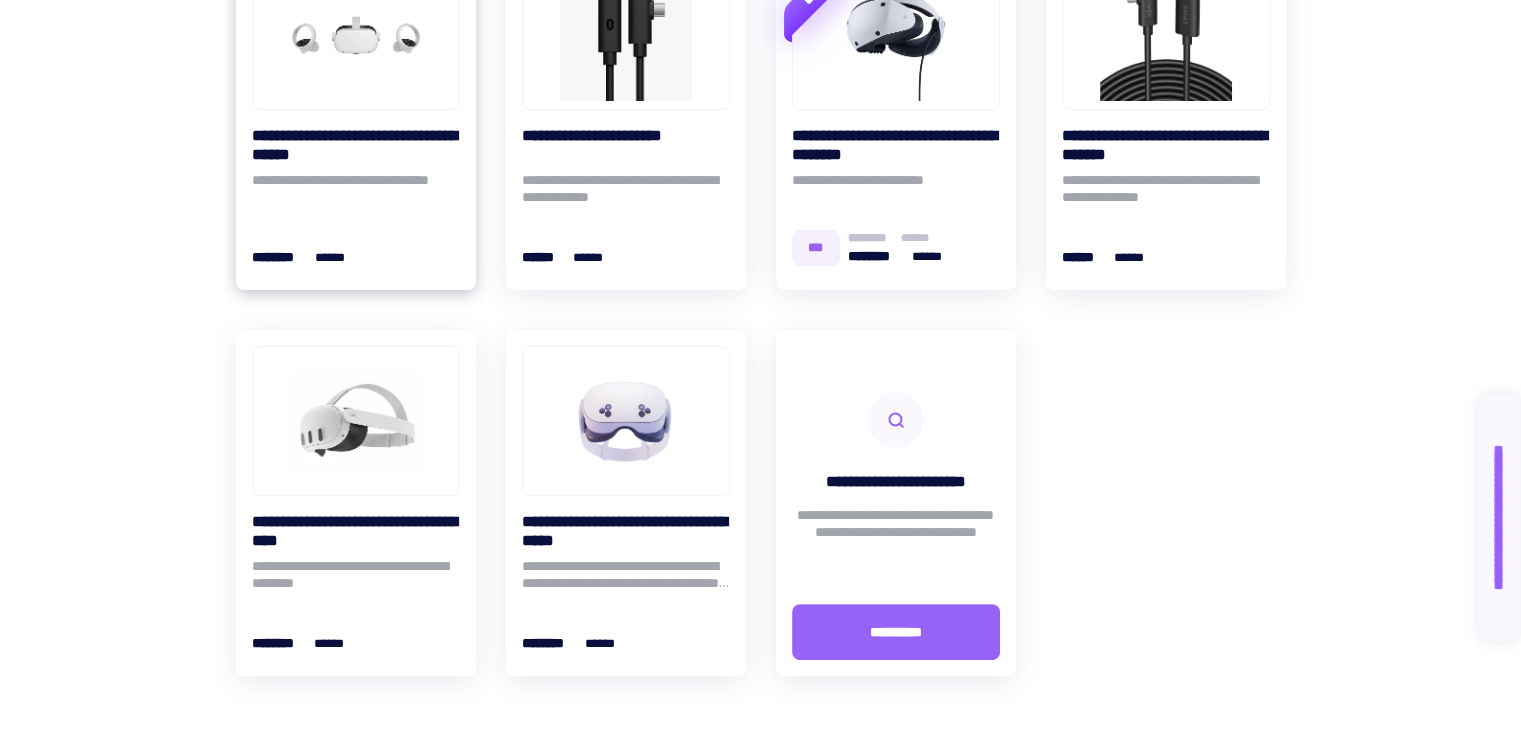 click at bounding box center (356, 35) 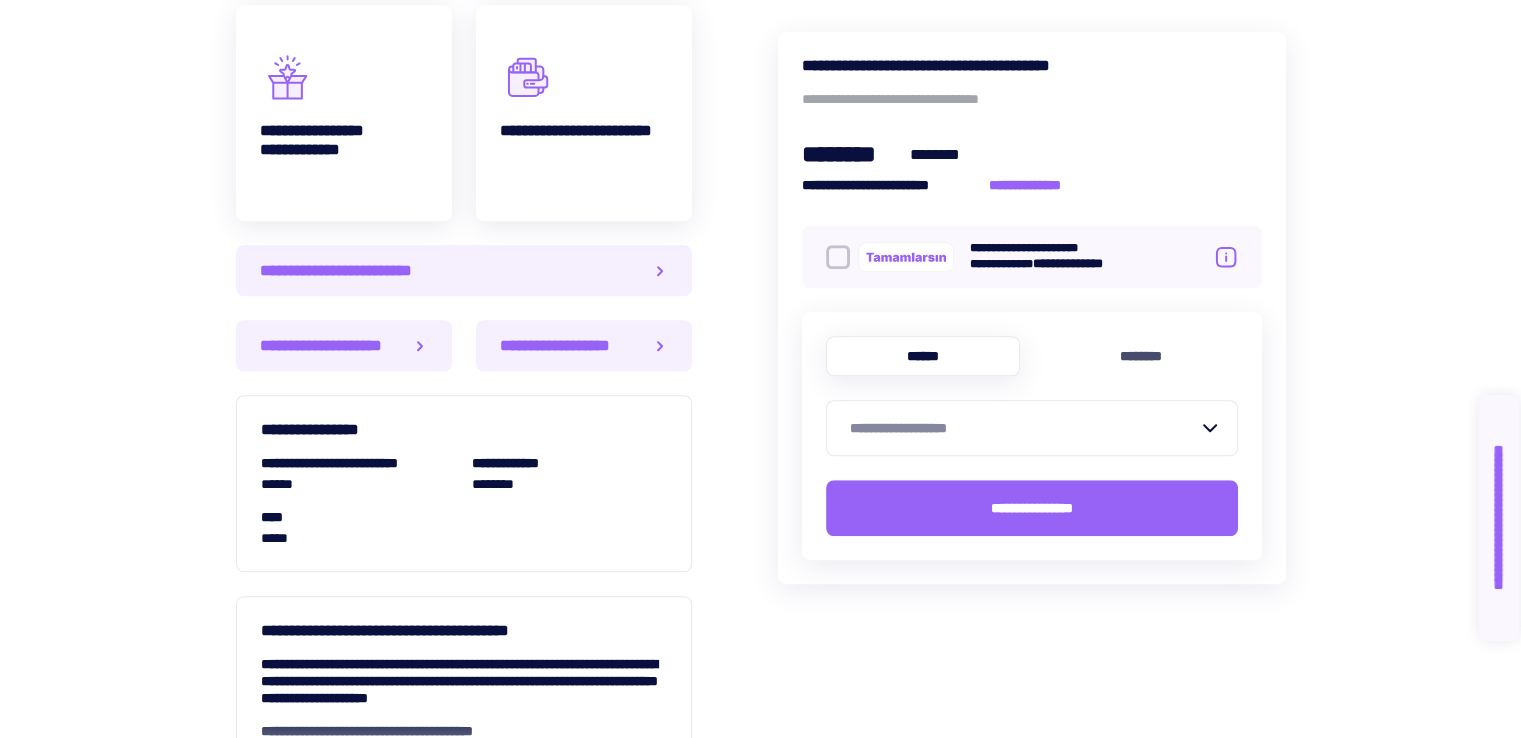 scroll, scrollTop: 1450, scrollLeft: 0, axis: vertical 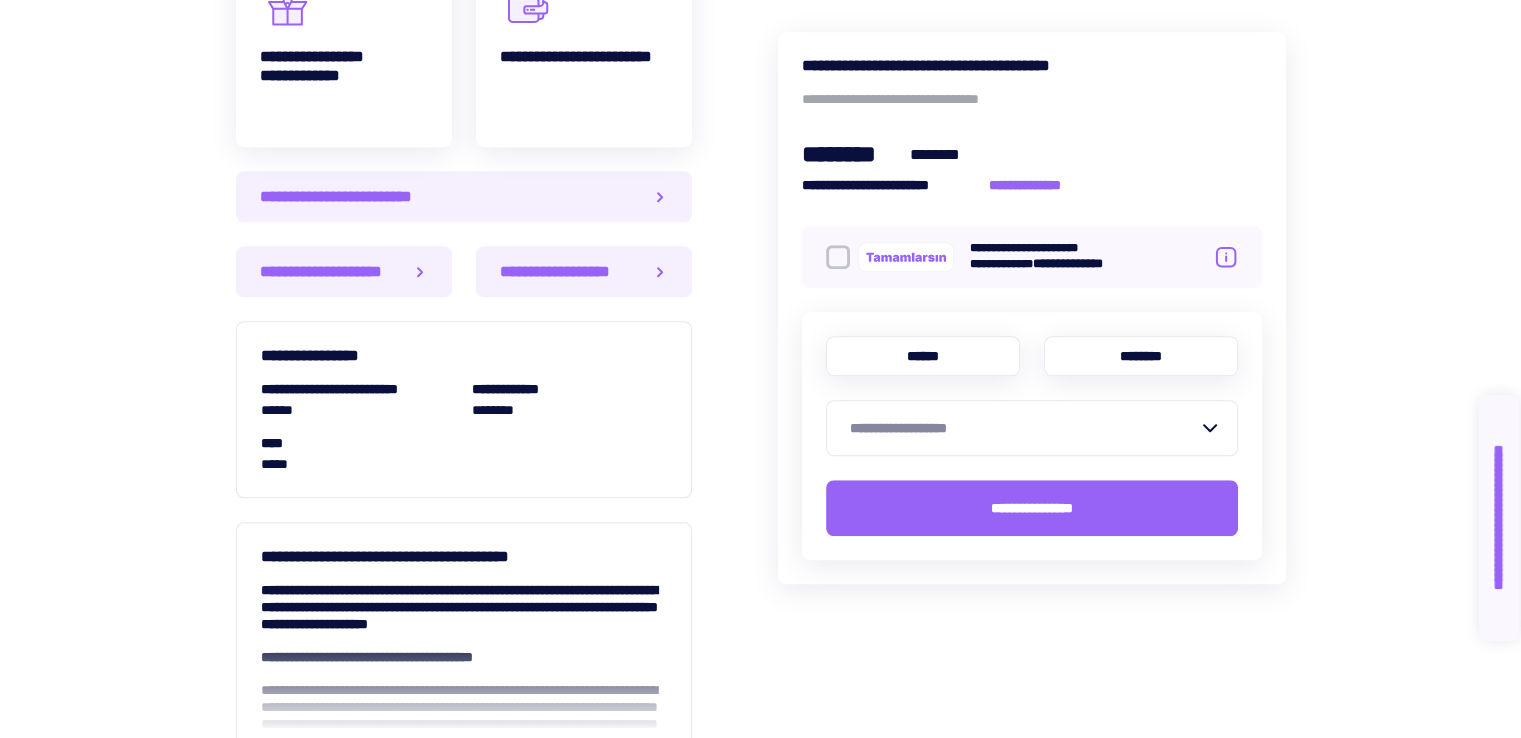 click on "********" at bounding box center (1141, 356) 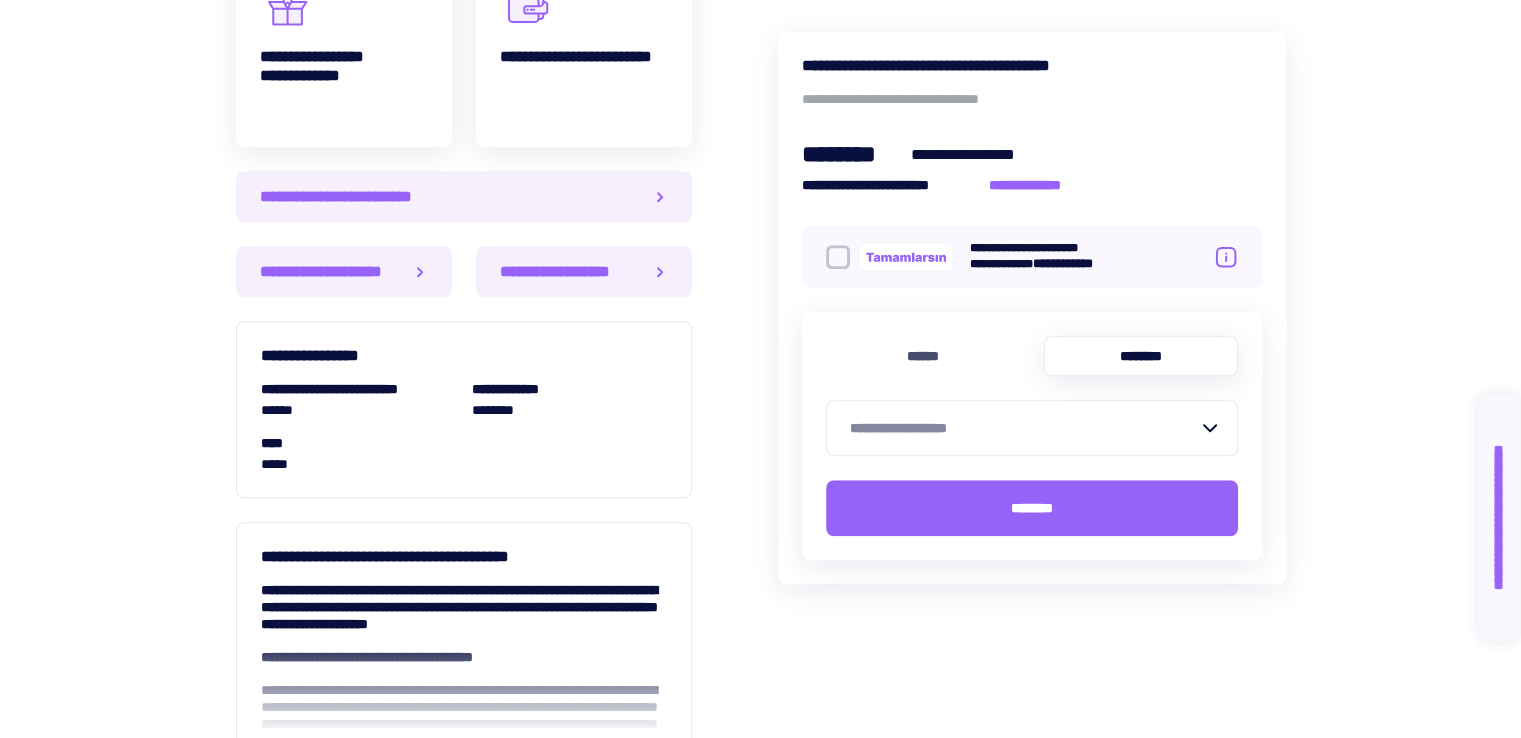 click on "**********" at bounding box center (1024, 428) 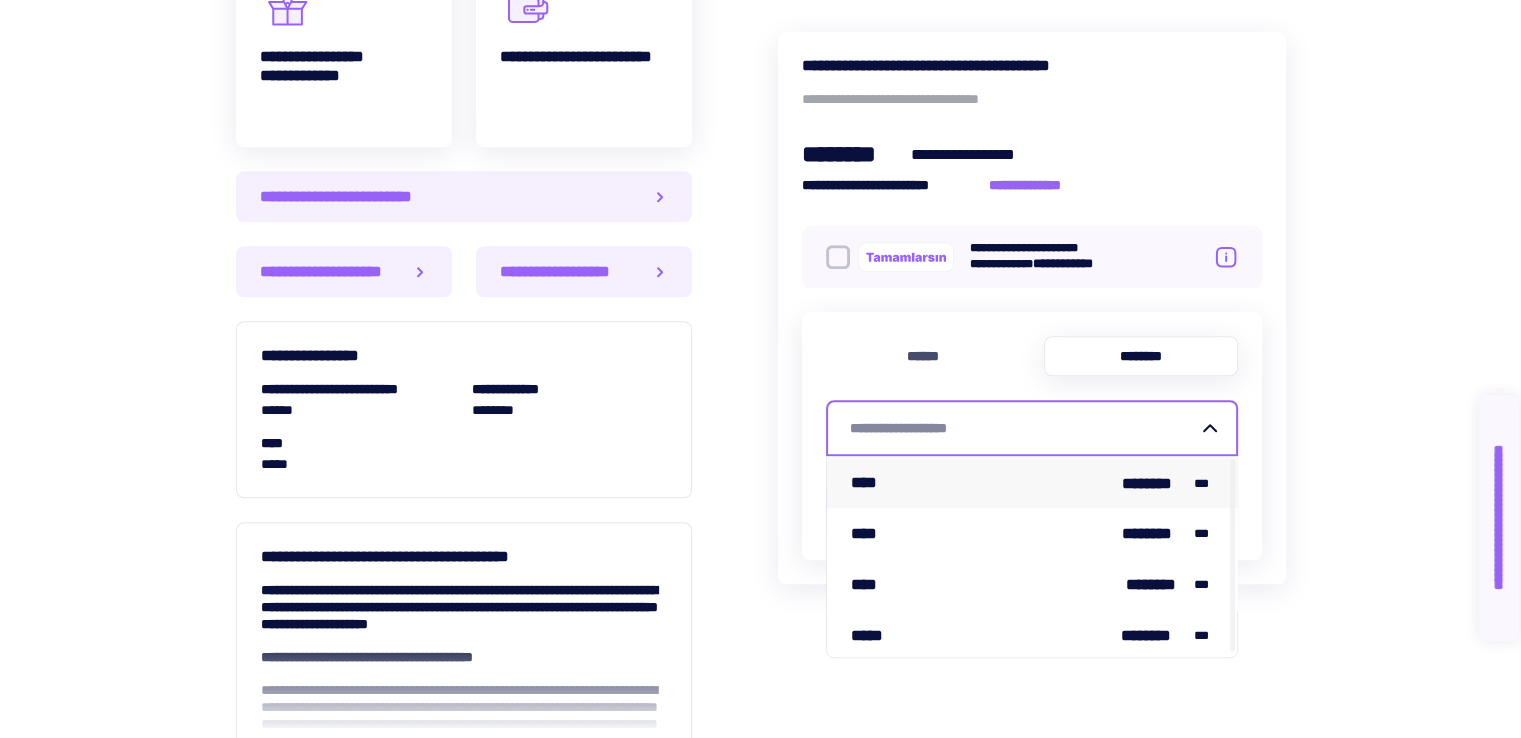 click on "**** ******** ***" at bounding box center [1032, 482] 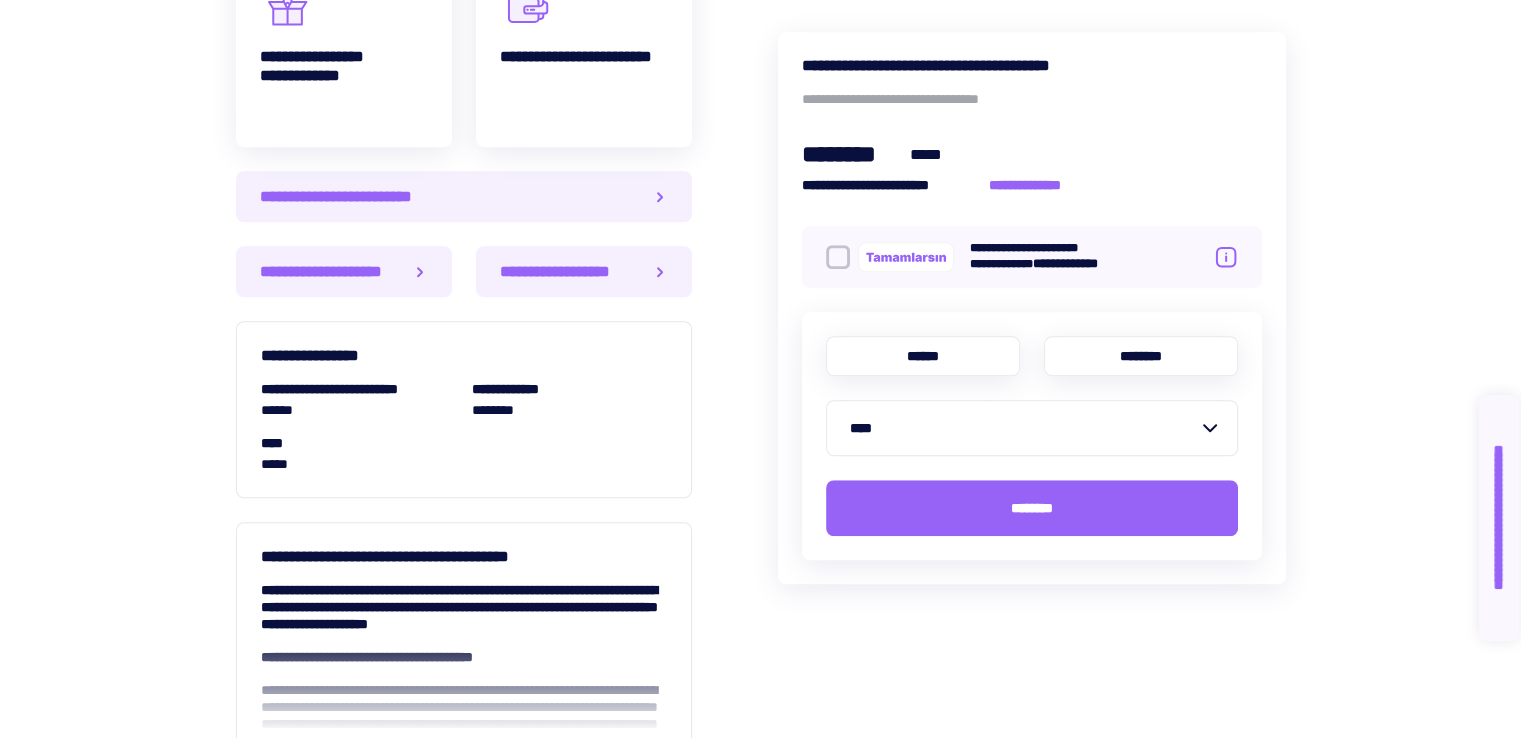 click on "******" at bounding box center (923, 356) 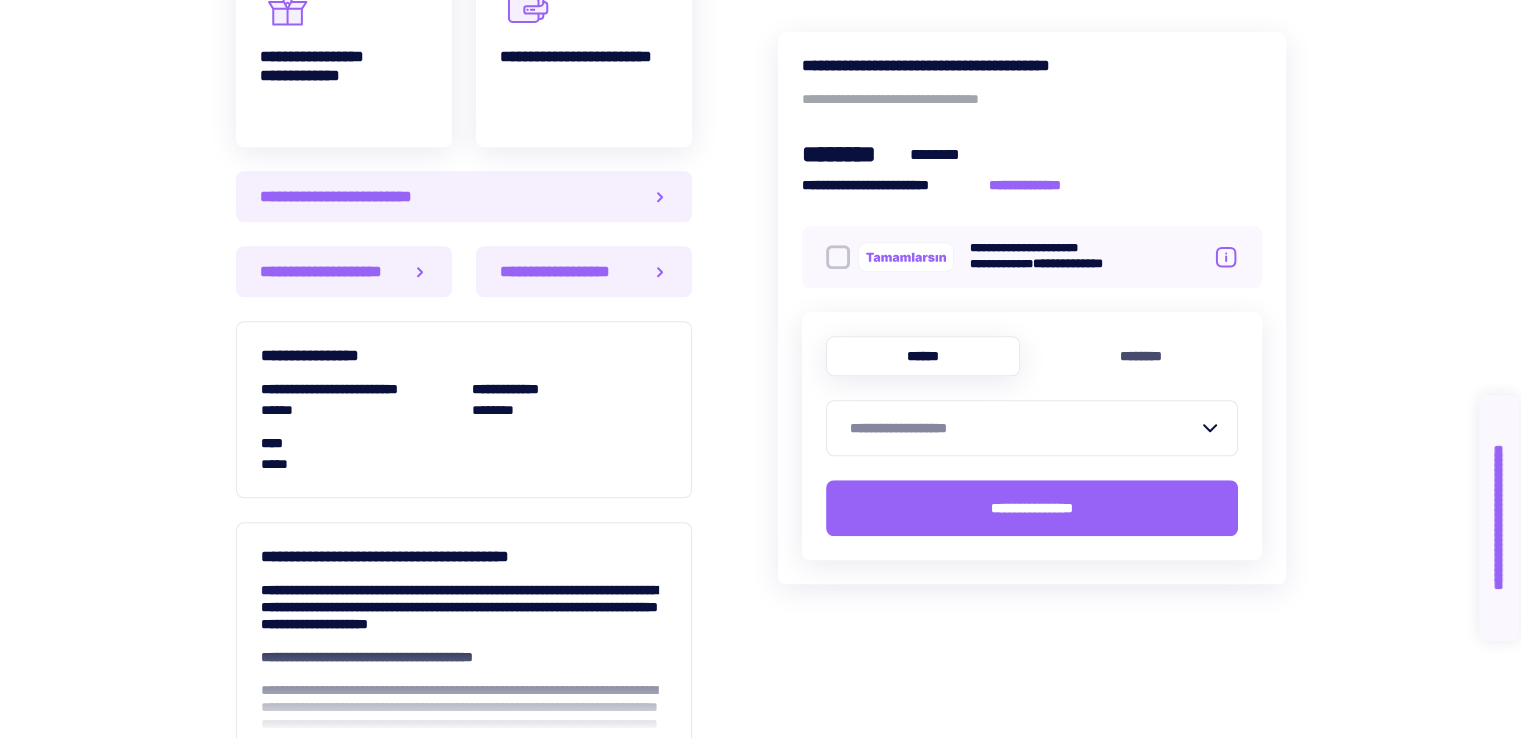click on "**********" at bounding box center (1024, 428) 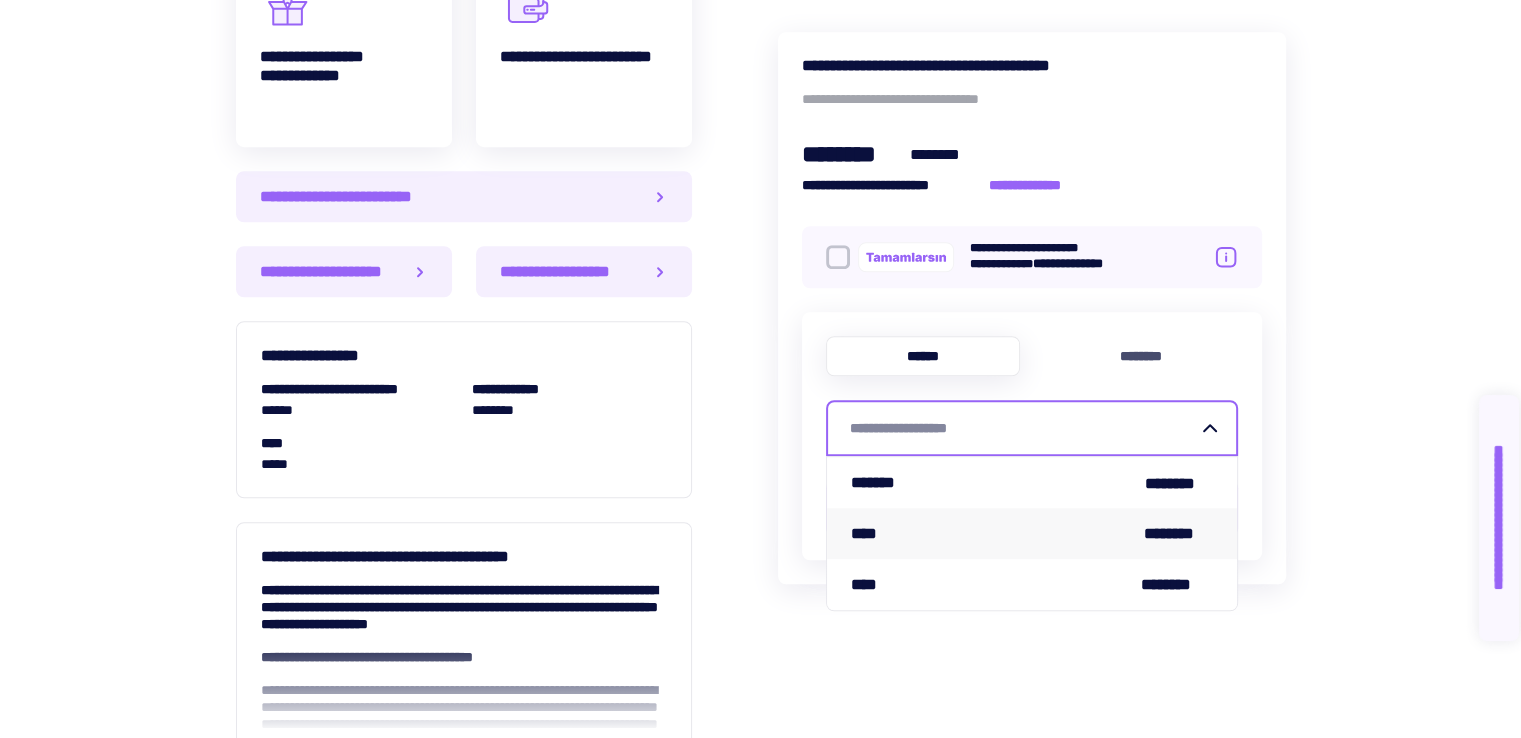 click on "**** ********" at bounding box center [1032, 533] 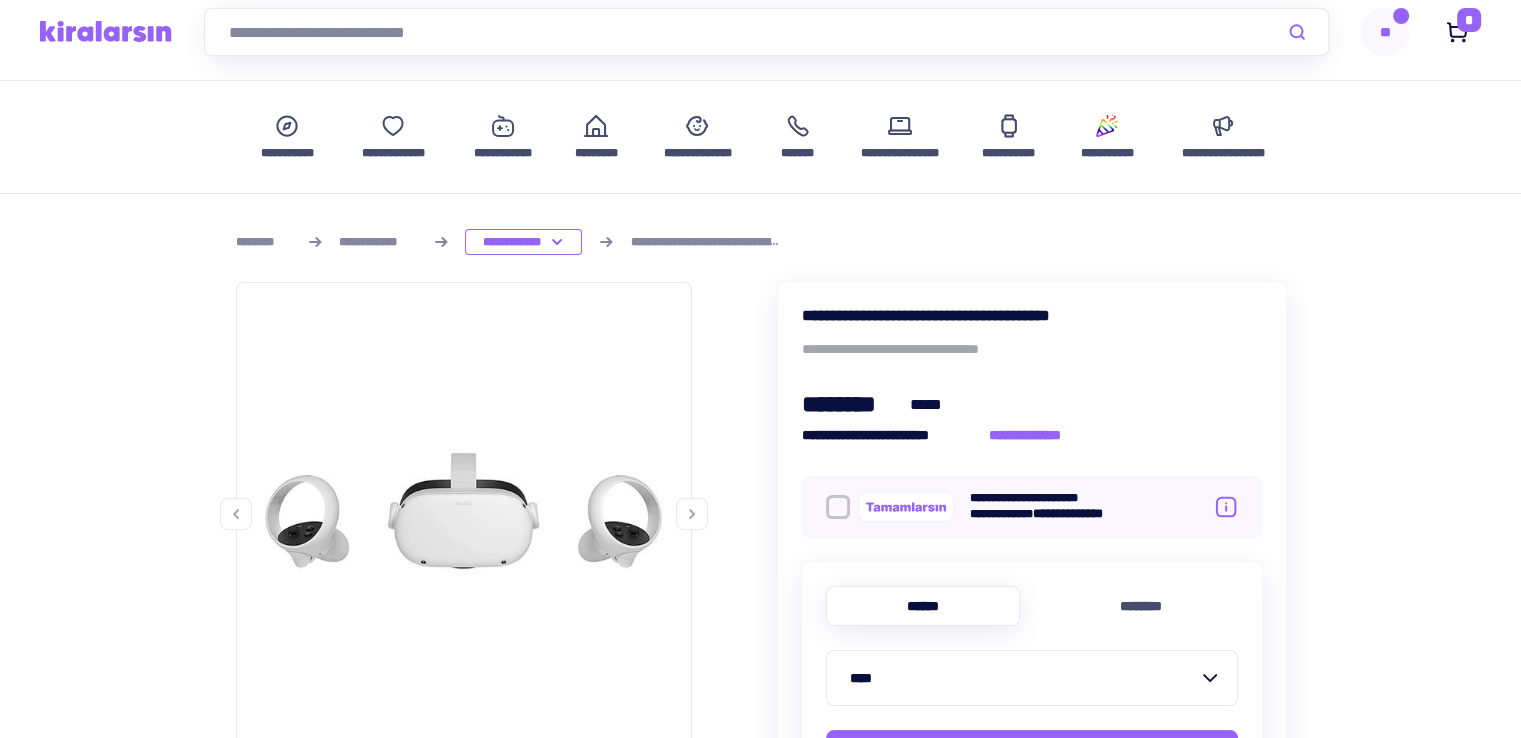 scroll, scrollTop: 0, scrollLeft: 0, axis: both 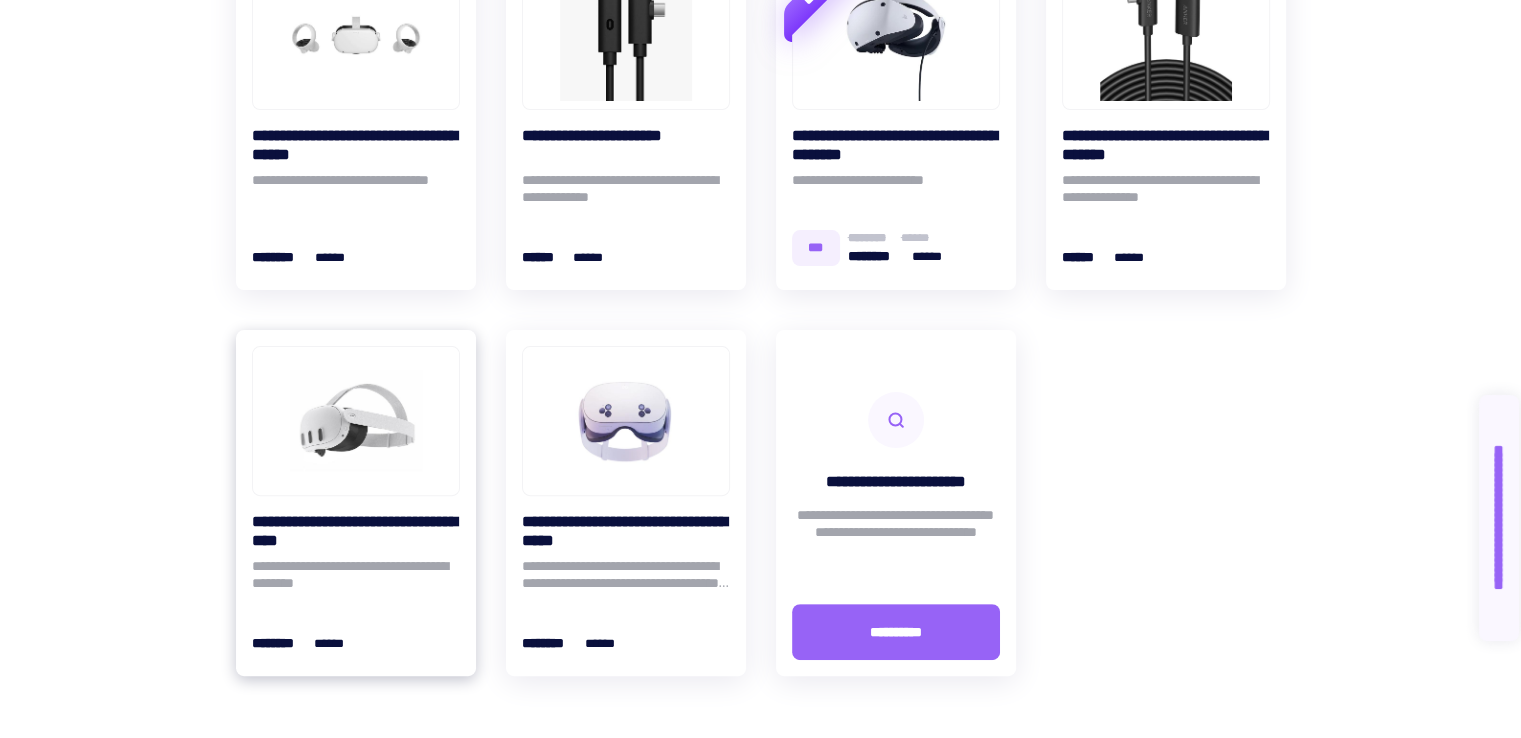 click at bounding box center (356, 421) 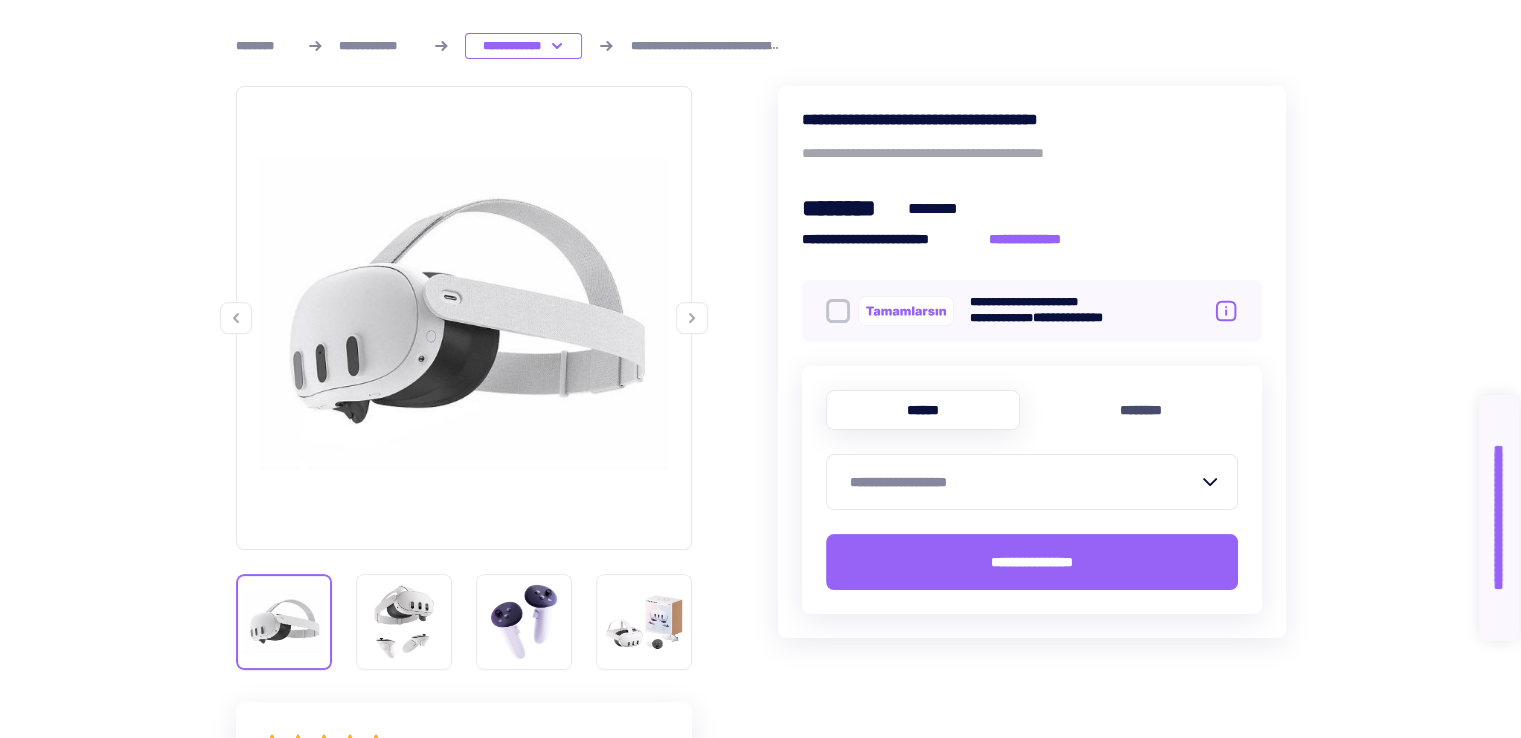 scroll, scrollTop: 266, scrollLeft: 0, axis: vertical 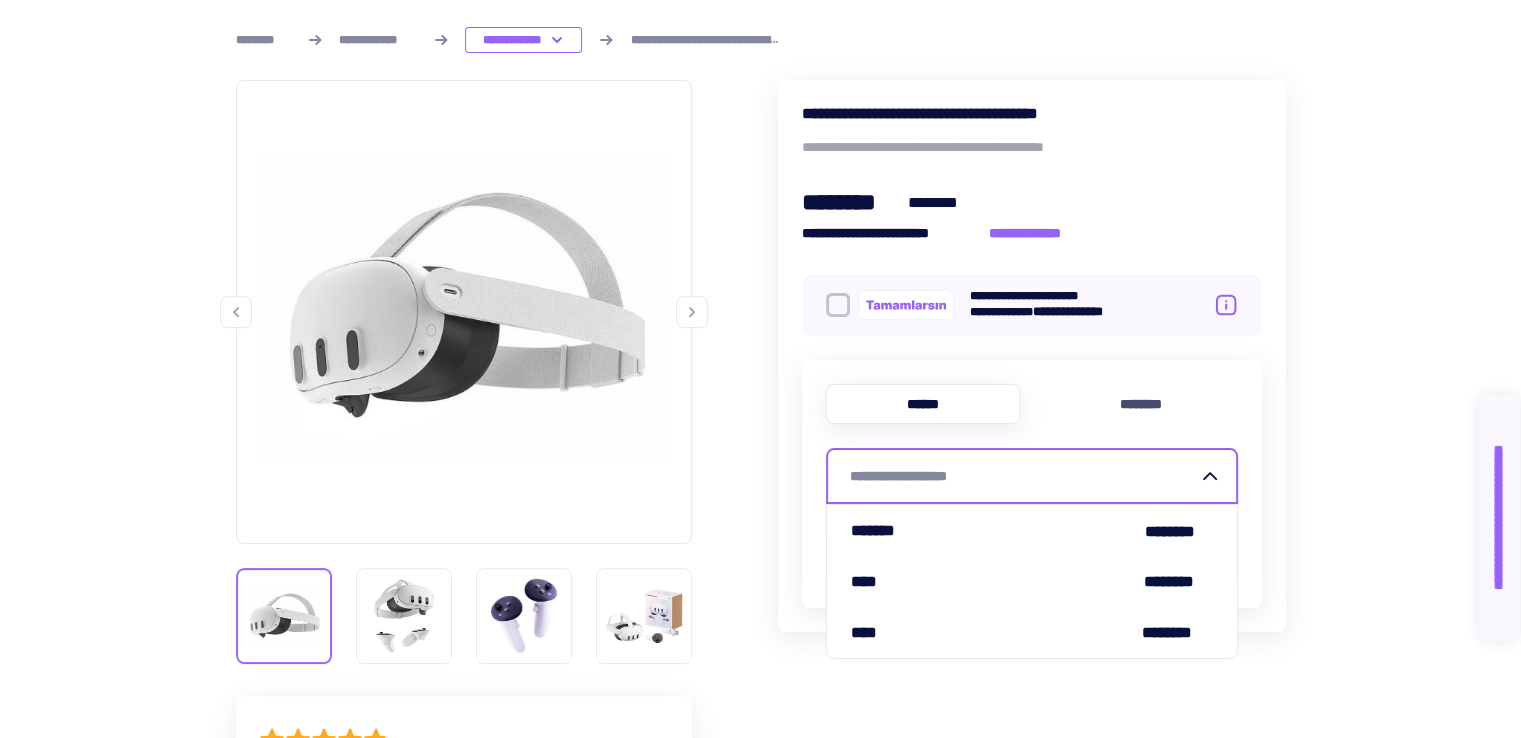 click on "**********" at bounding box center [1024, 476] 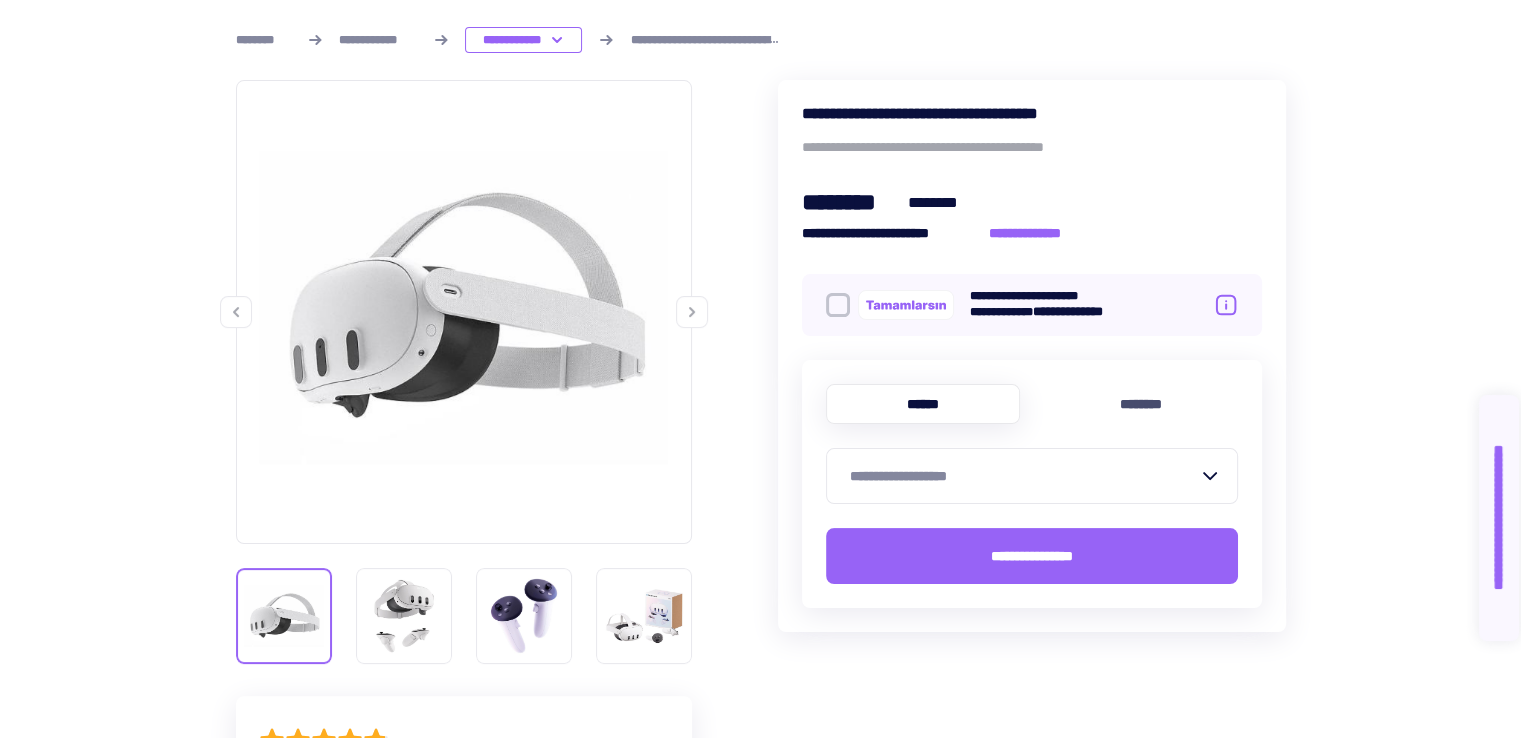 click on "**********" at bounding box center (760, 1282) 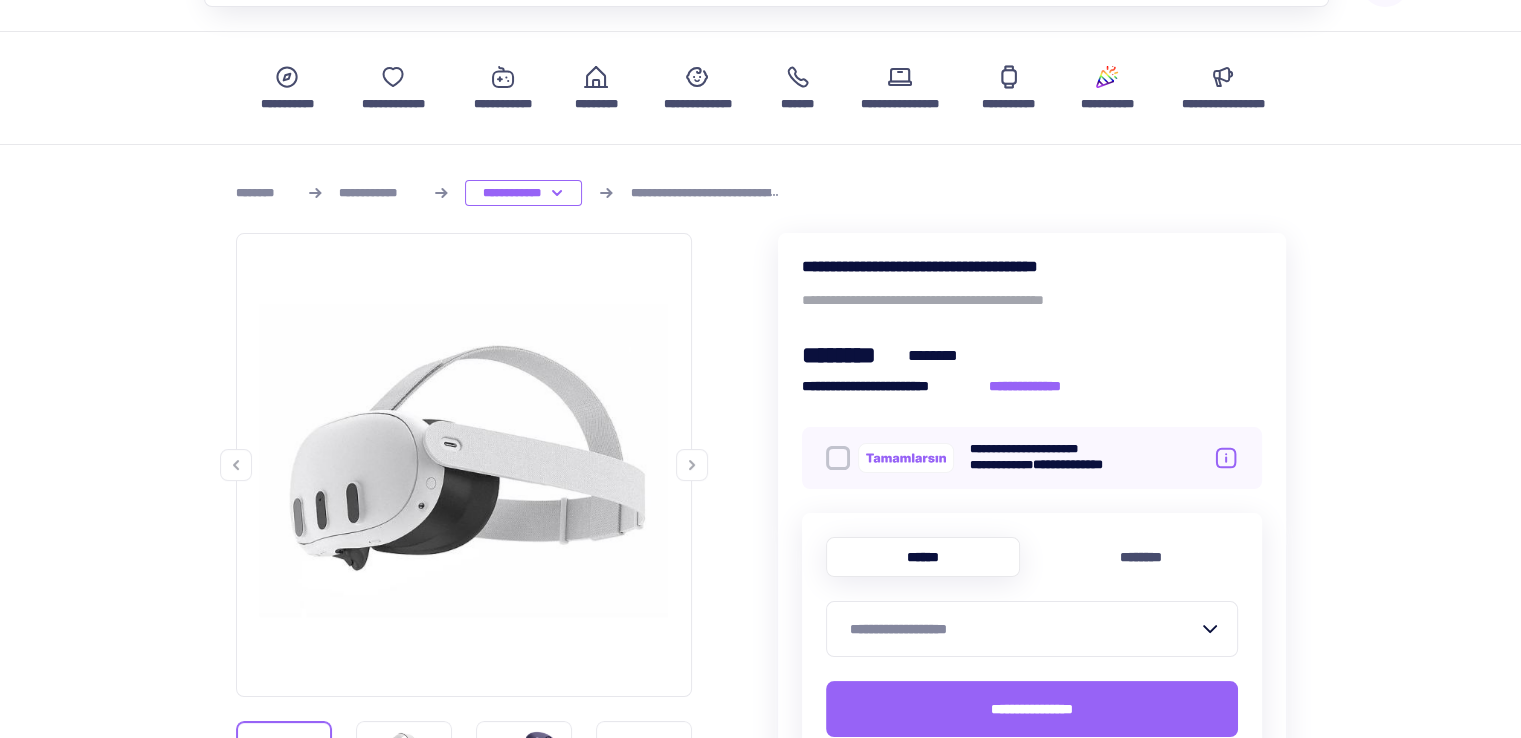 scroll, scrollTop: 0, scrollLeft: 0, axis: both 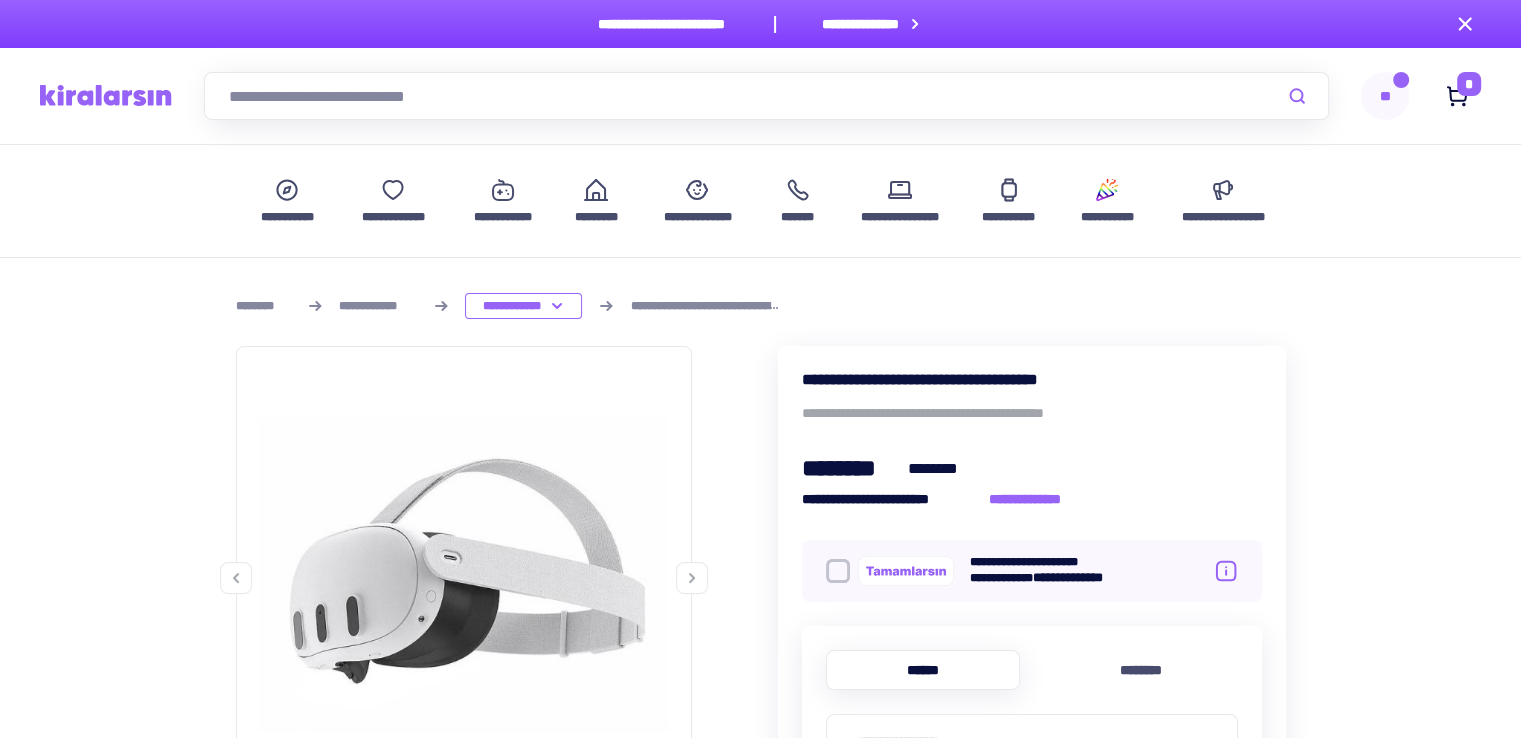 click at bounding box center (106, 96) 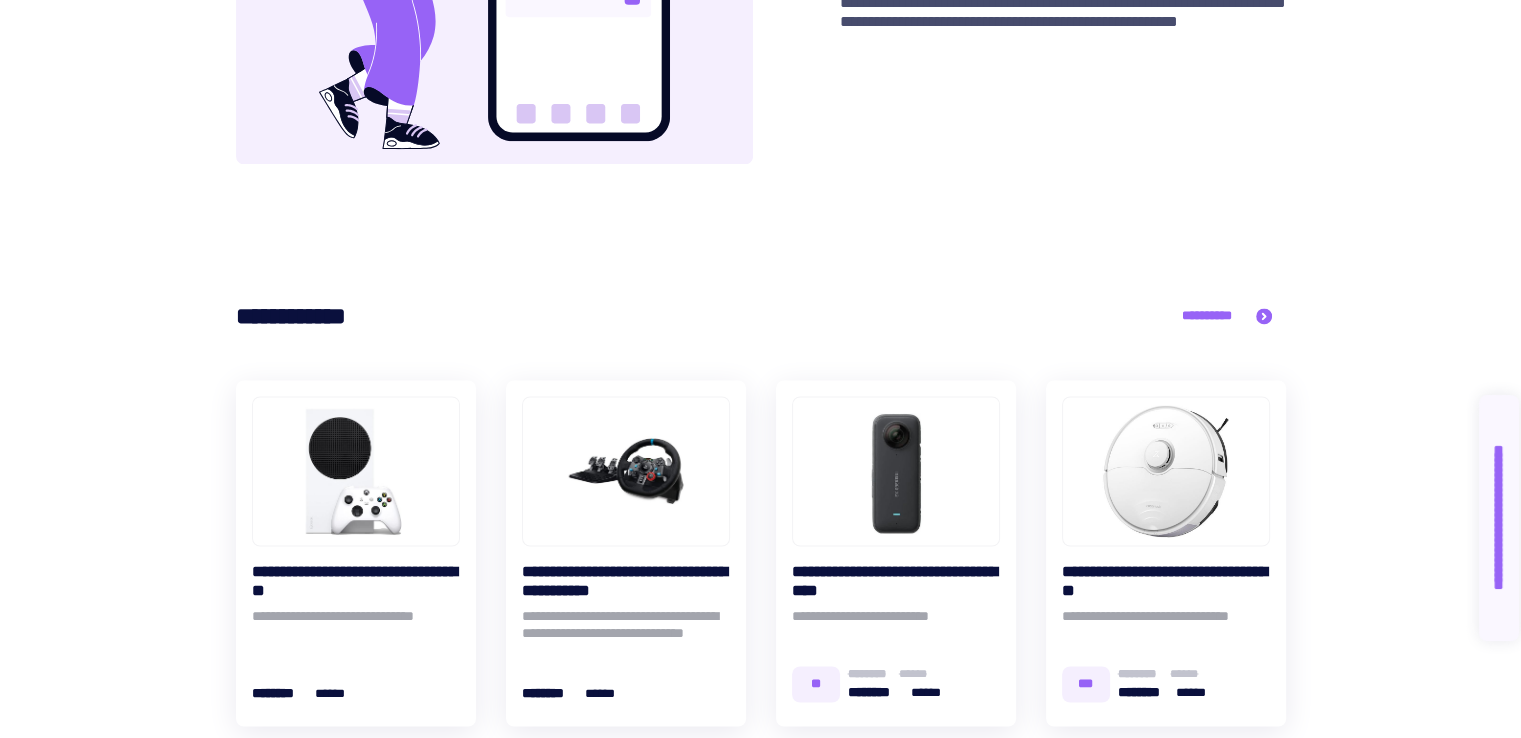 scroll, scrollTop: 3150, scrollLeft: 0, axis: vertical 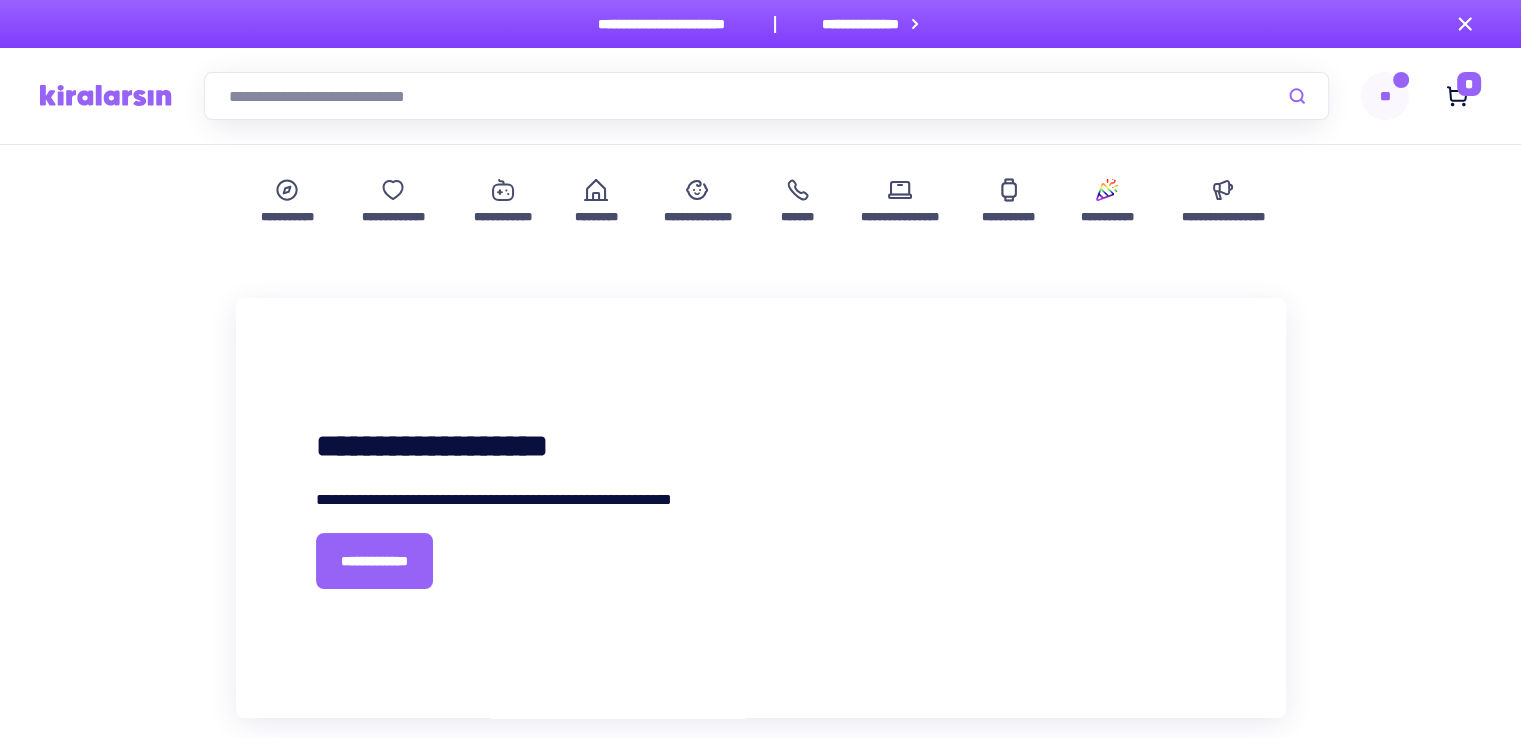 click at bounding box center [766, 96] 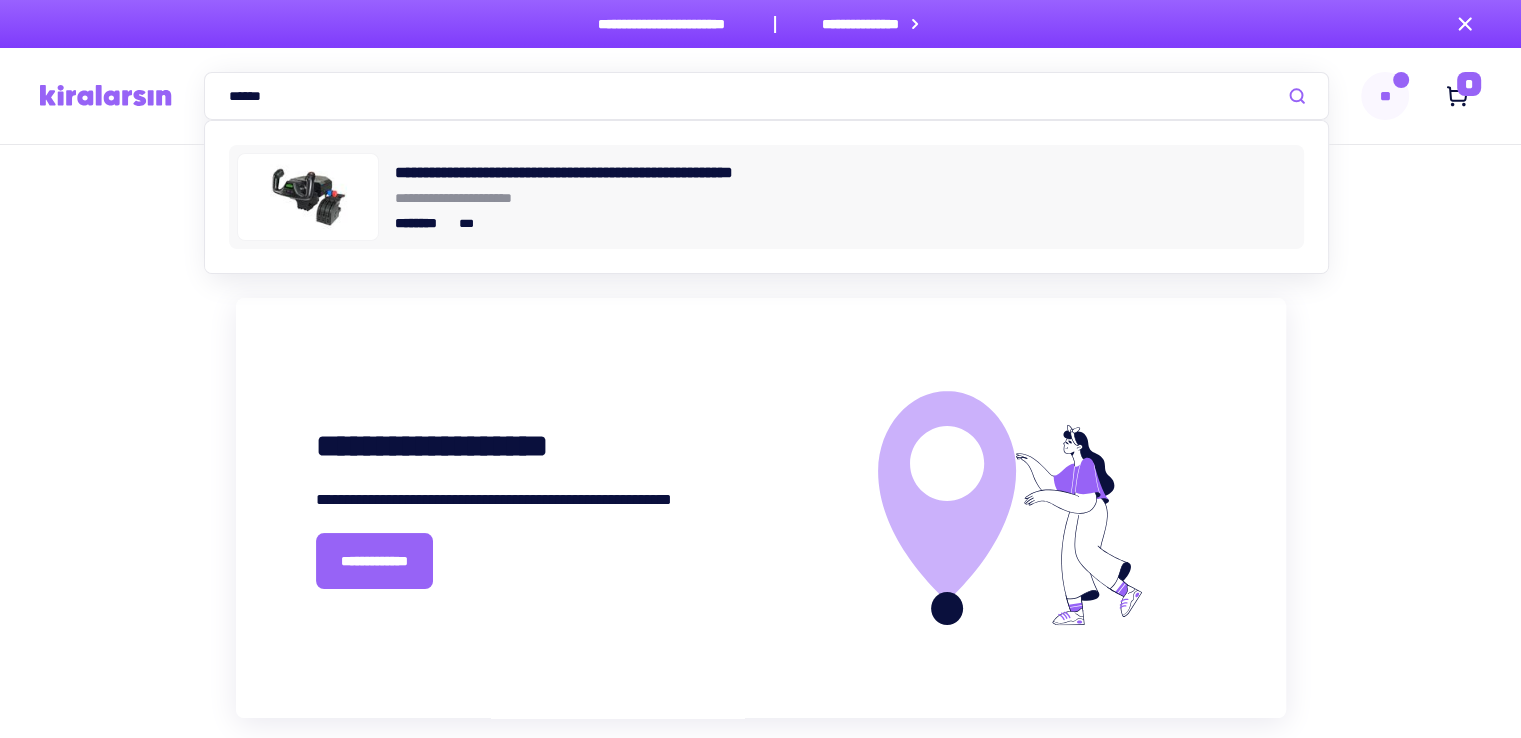 type on "******" 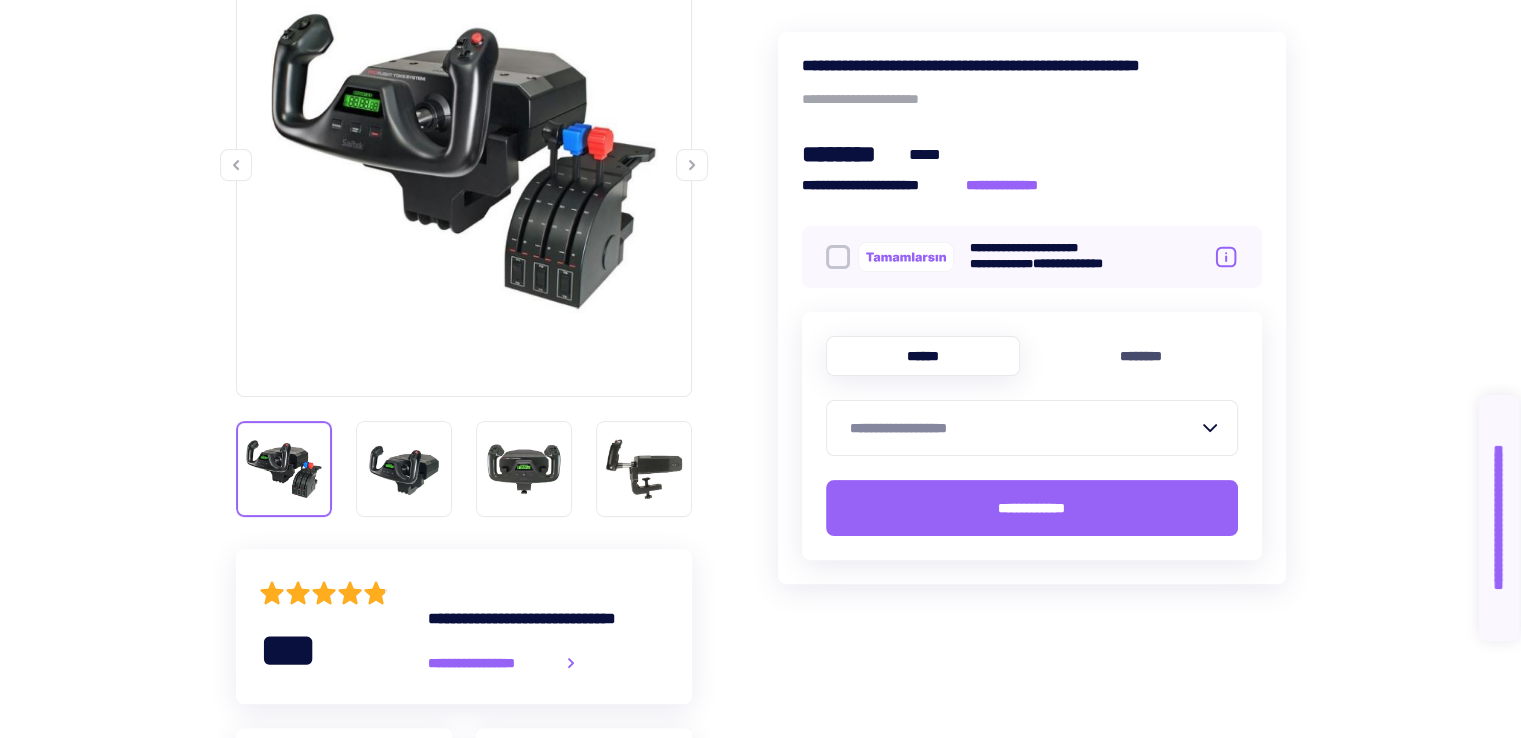 scroll, scrollTop: 0, scrollLeft: 0, axis: both 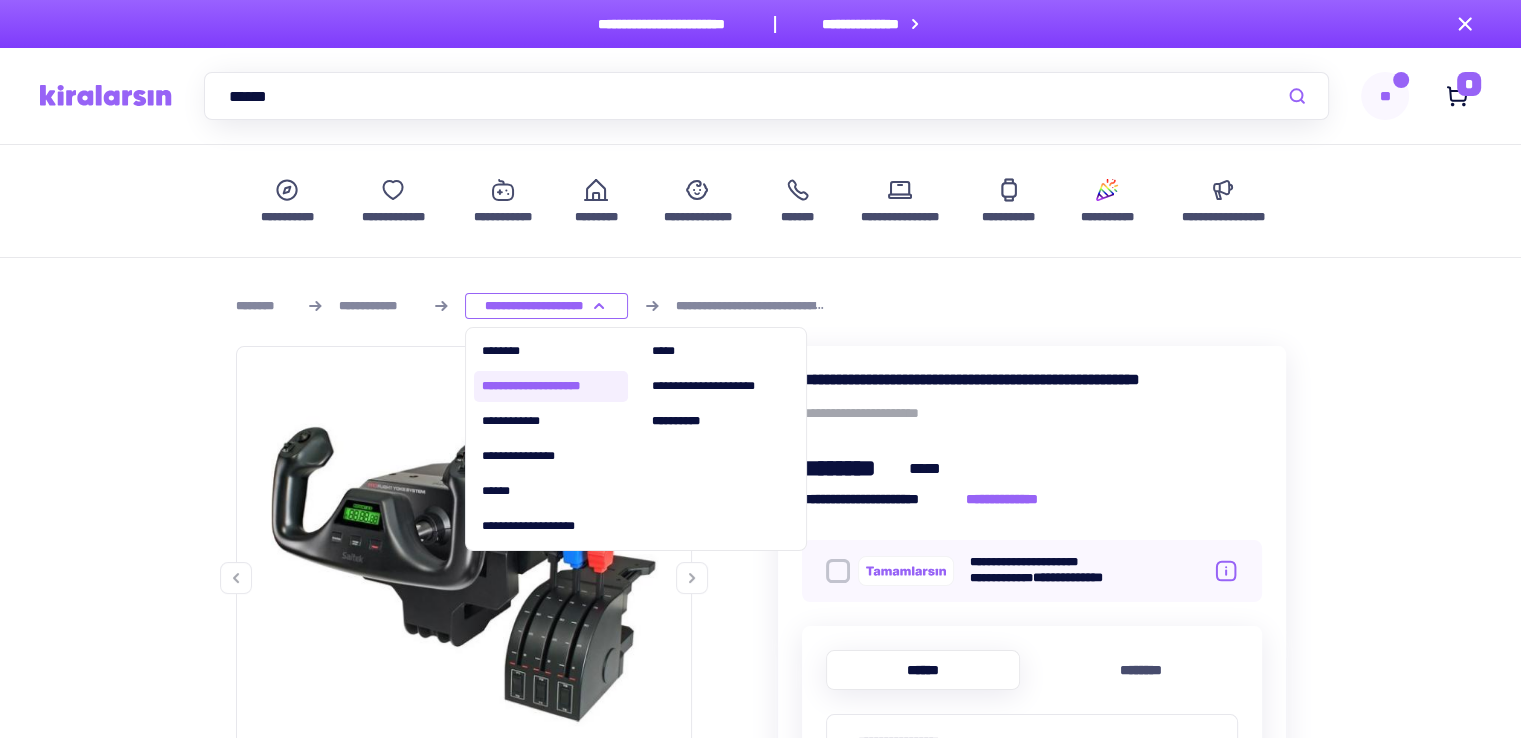 click on "**********" at bounding box center (546, 306) 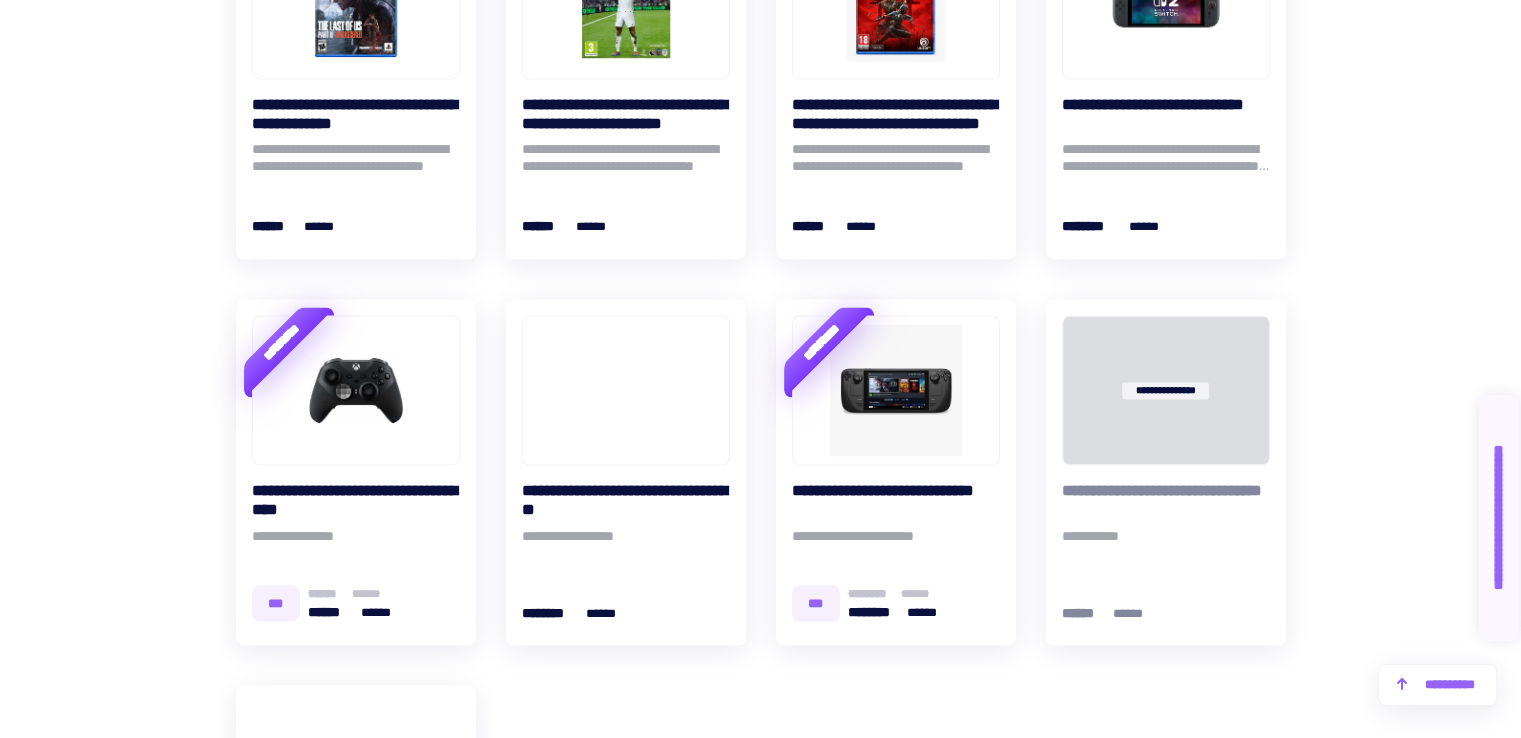 scroll, scrollTop: 3266, scrollLeft: 0, axis: vertical 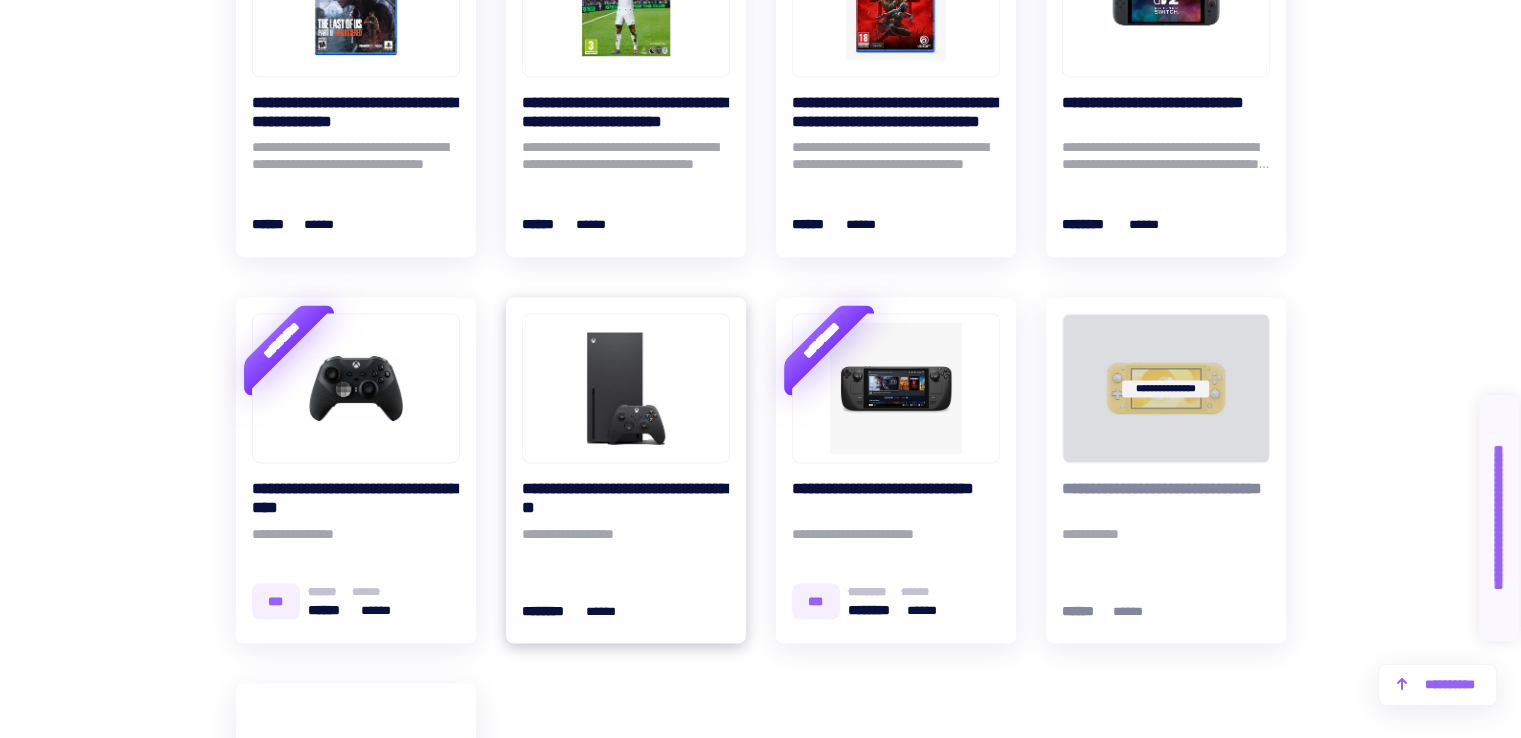 click at bounding box center [626, 388] 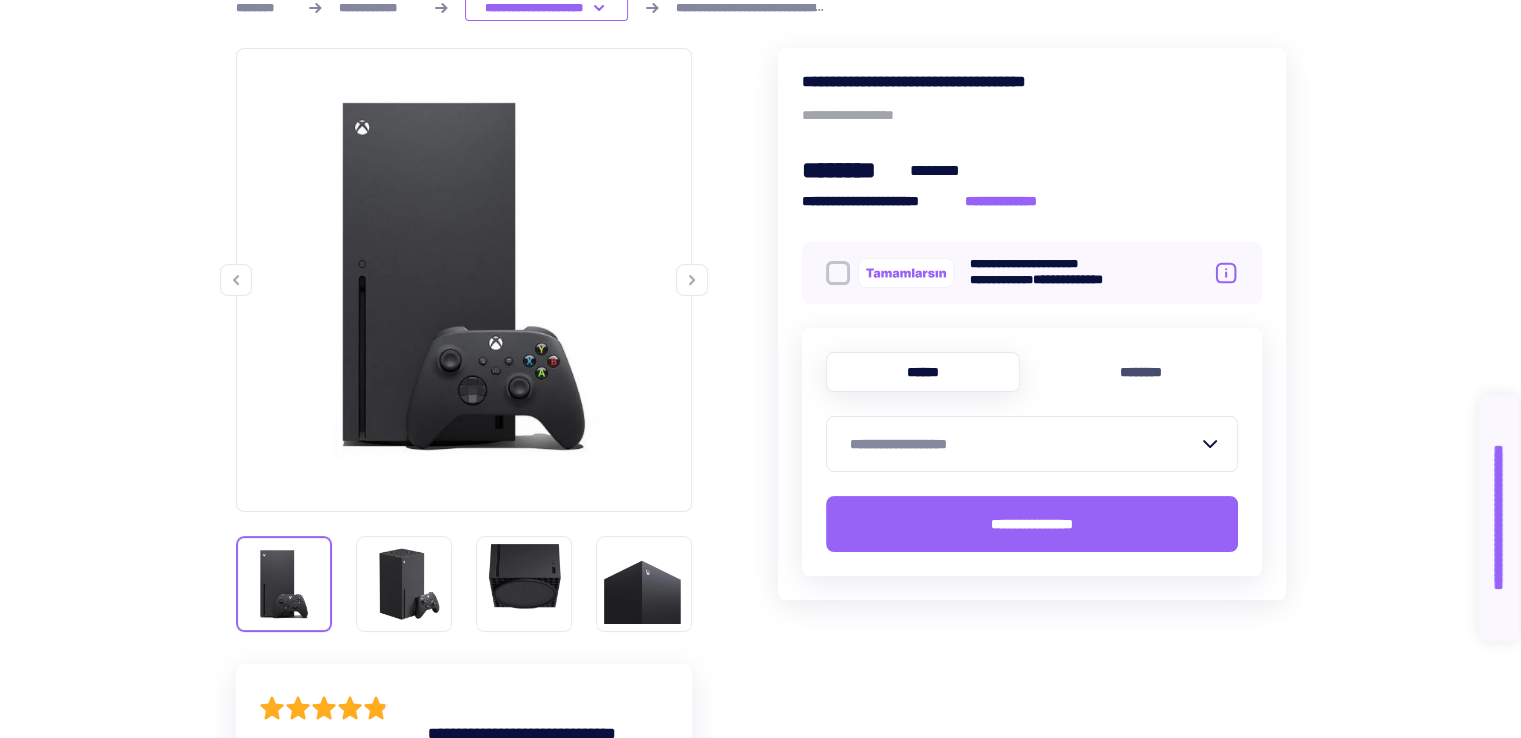 scroll, scrollTop: 316, scrollLeft: 0, axis: vertical 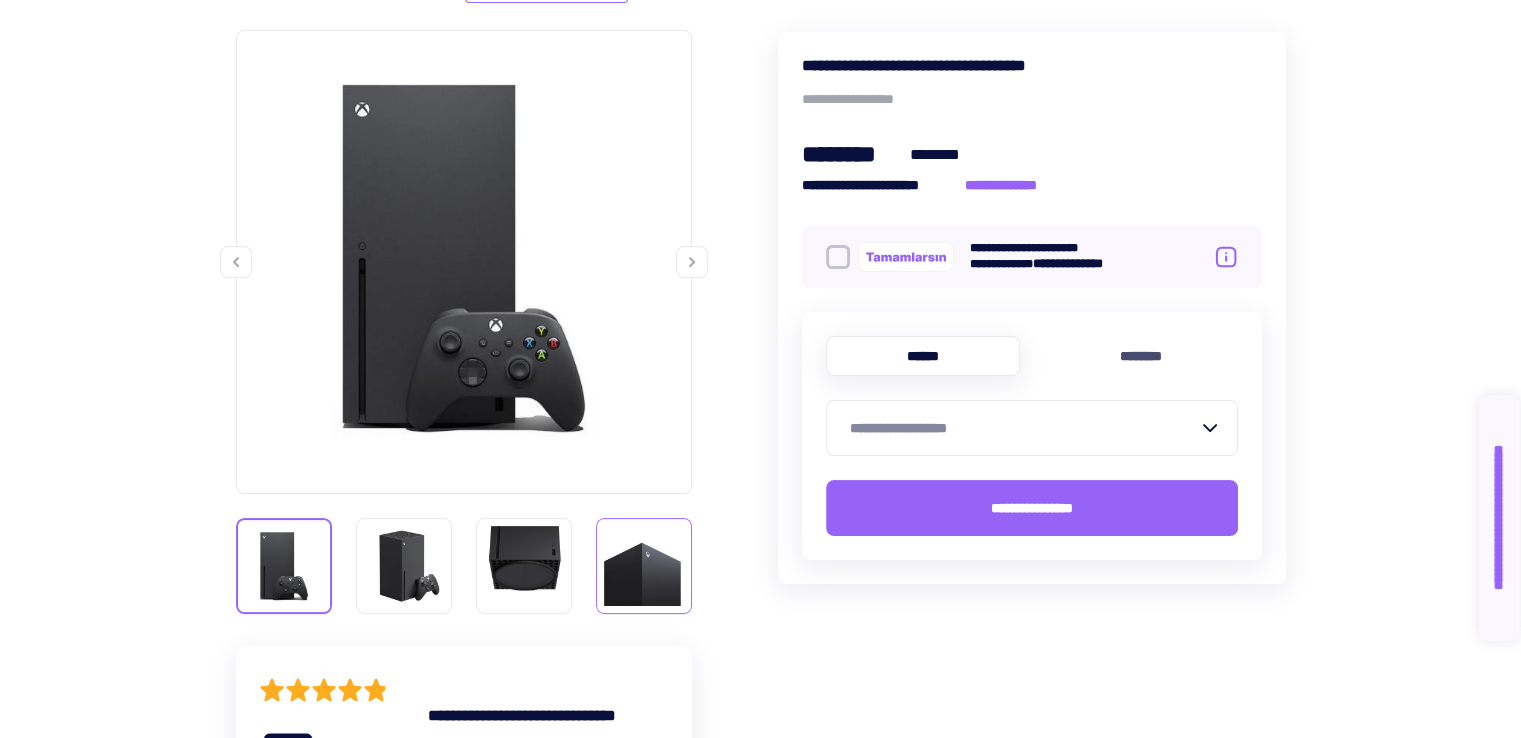 click at bounding box center [644, 566] 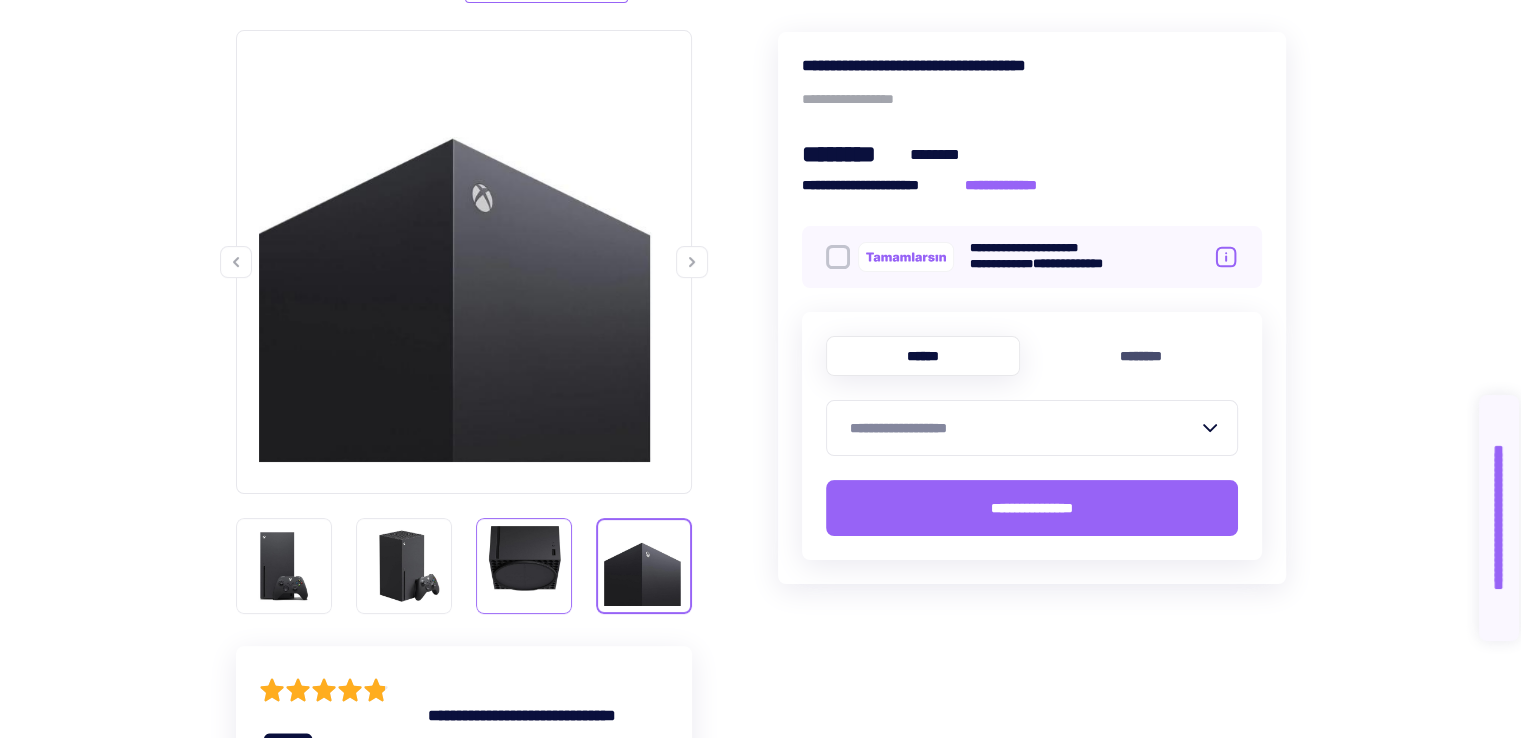 click at bounding box center [524, 566] 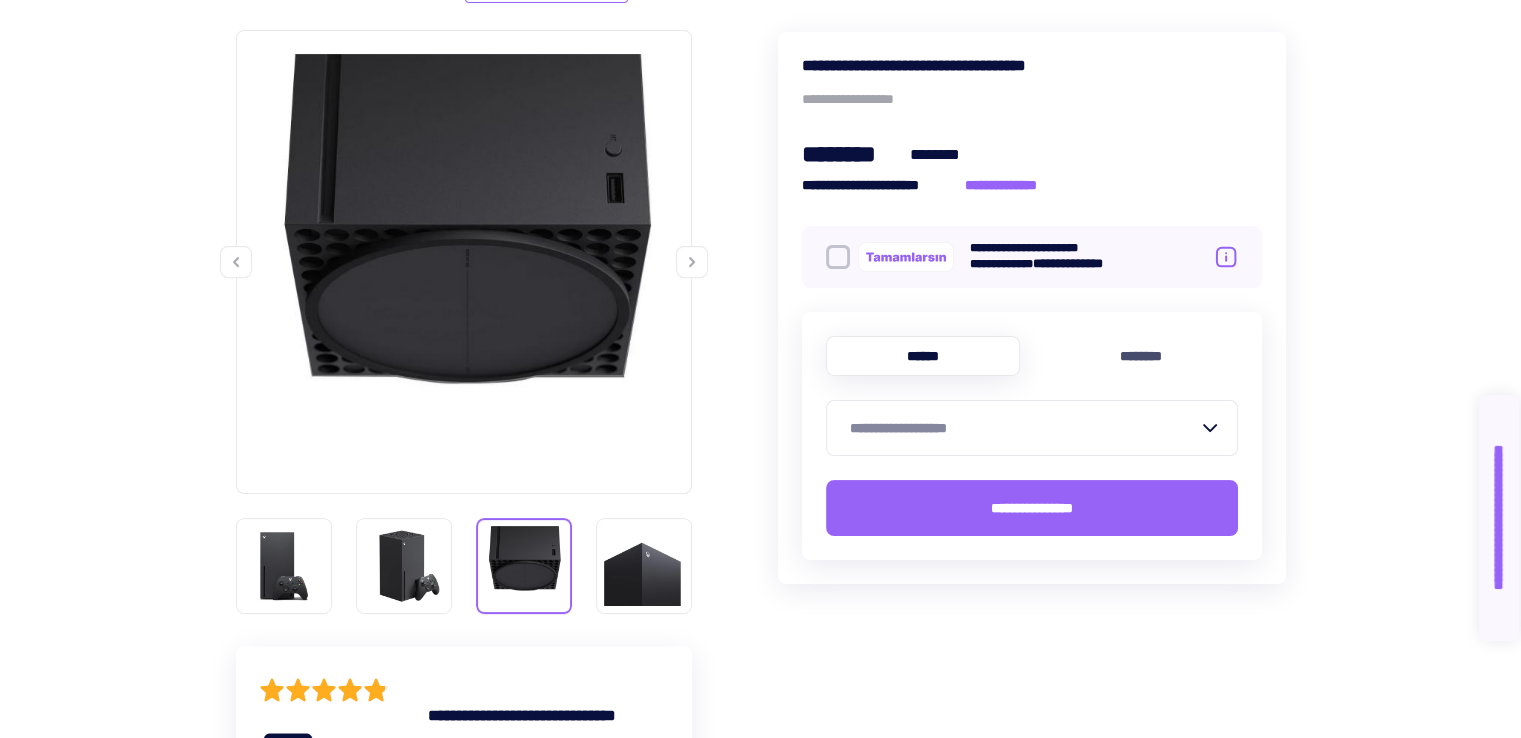 scroll, scrollTop: 0, scrollLeft: 0, axis: both 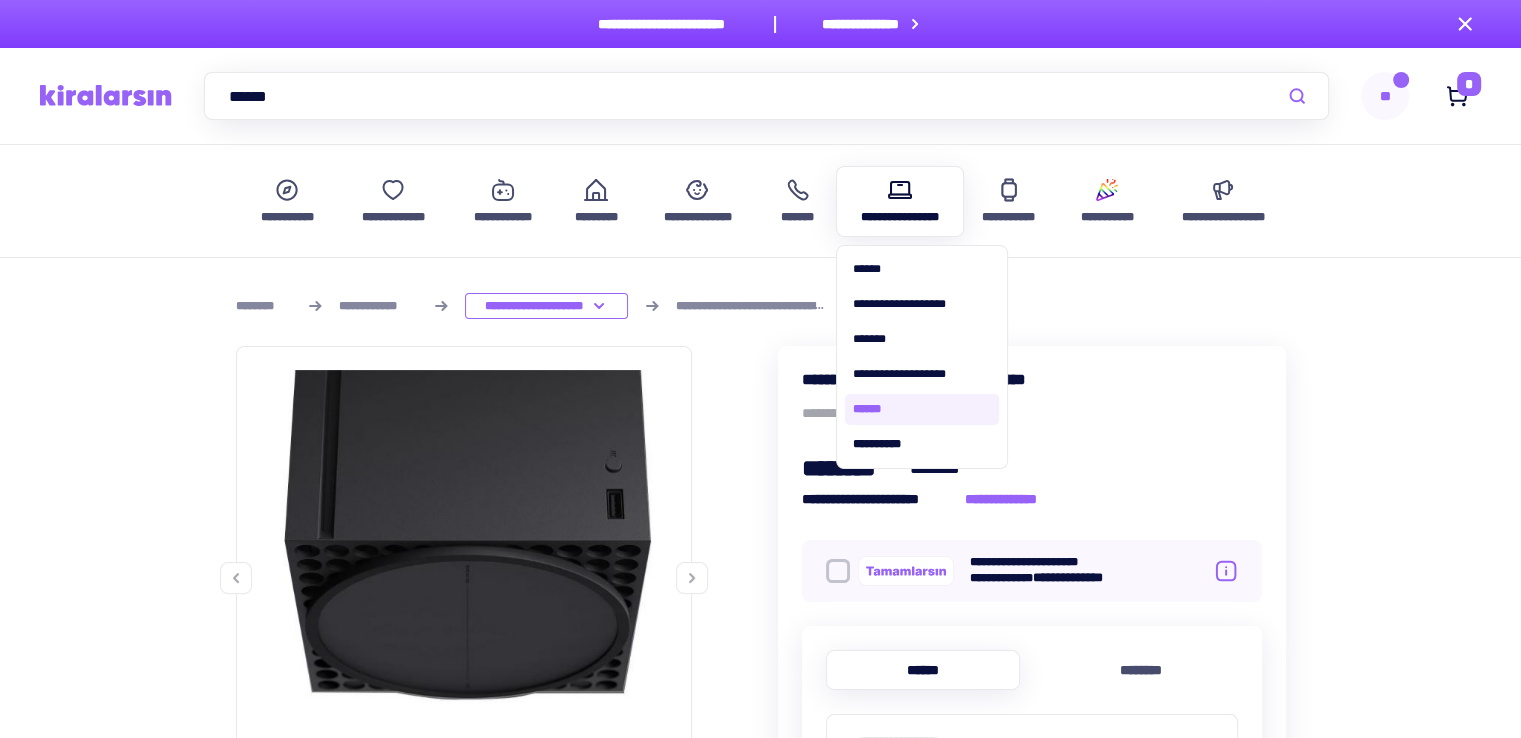 click on "******" at bounding box center [922, 409] 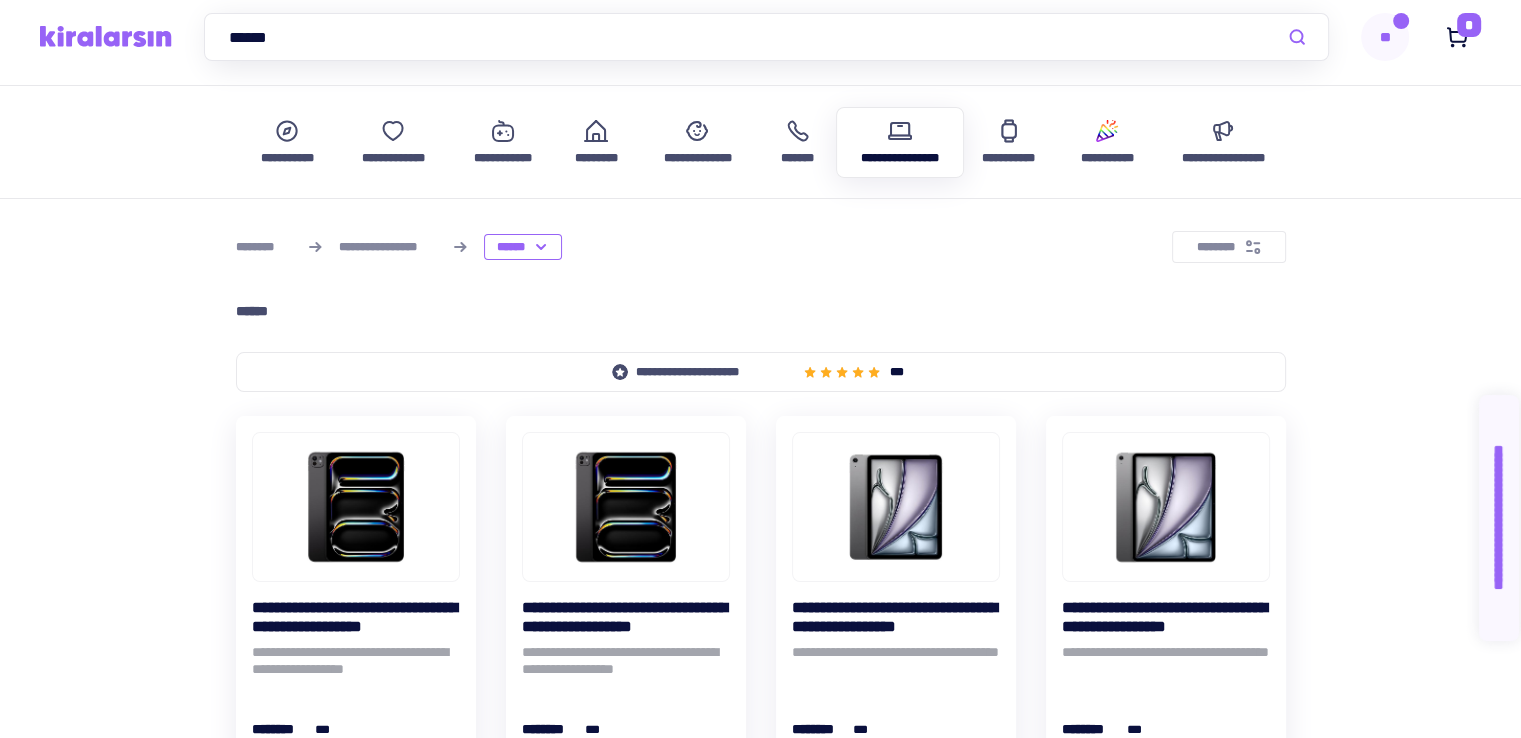 scroll, scrollTop: 49, scrollLeft: 0, axis: vertical 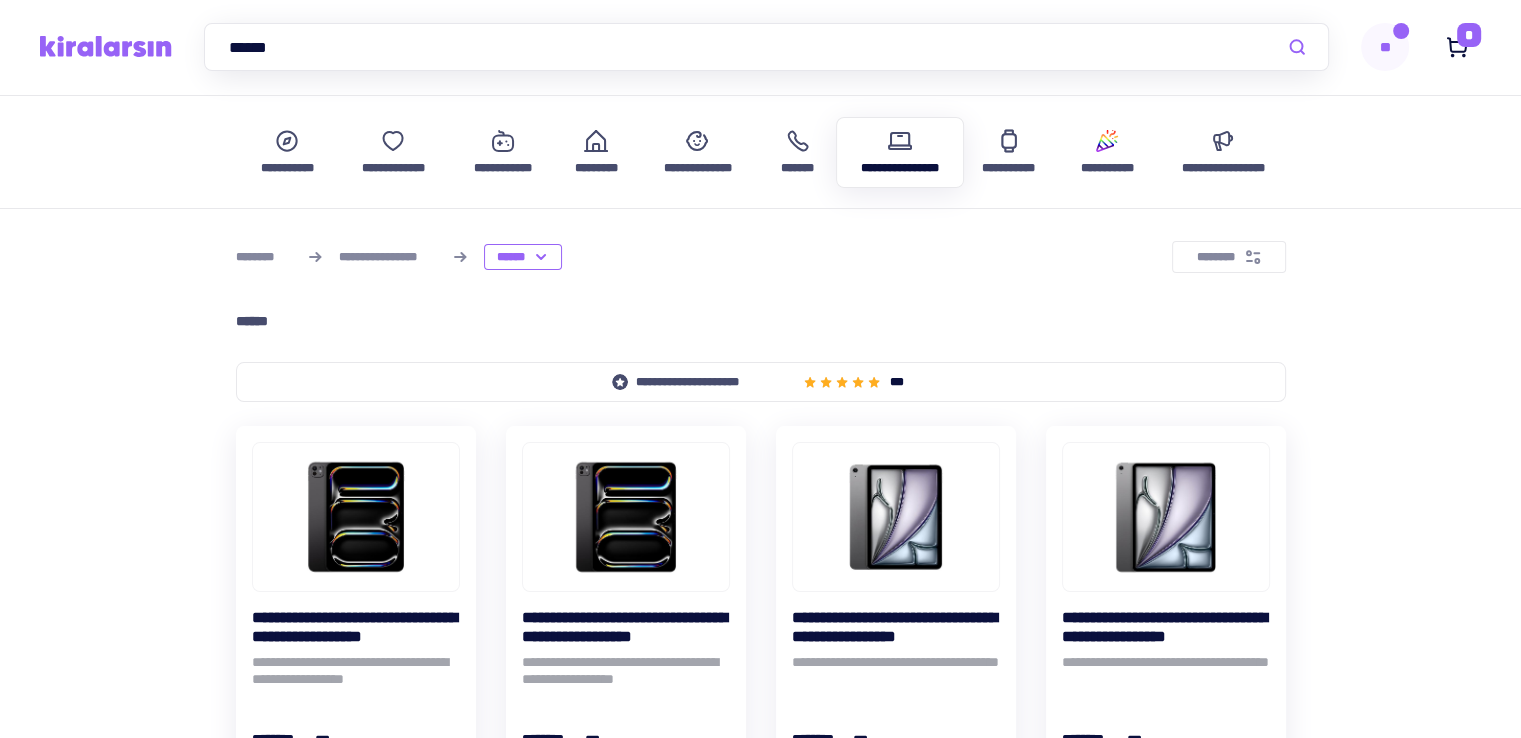 click at bounding box center (106, 46) 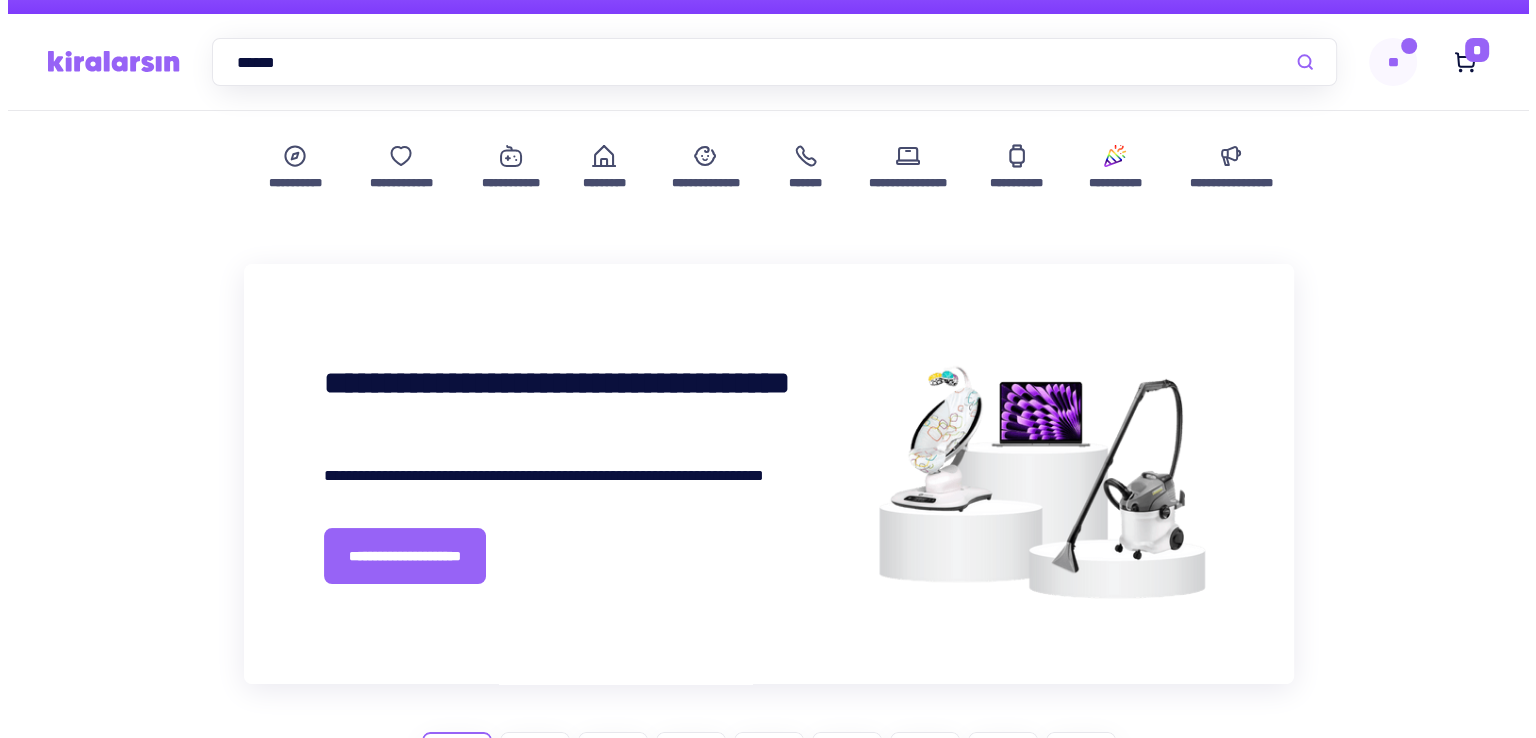 scroll, scrollTop: 0, scrollLeft: 0, axis: both 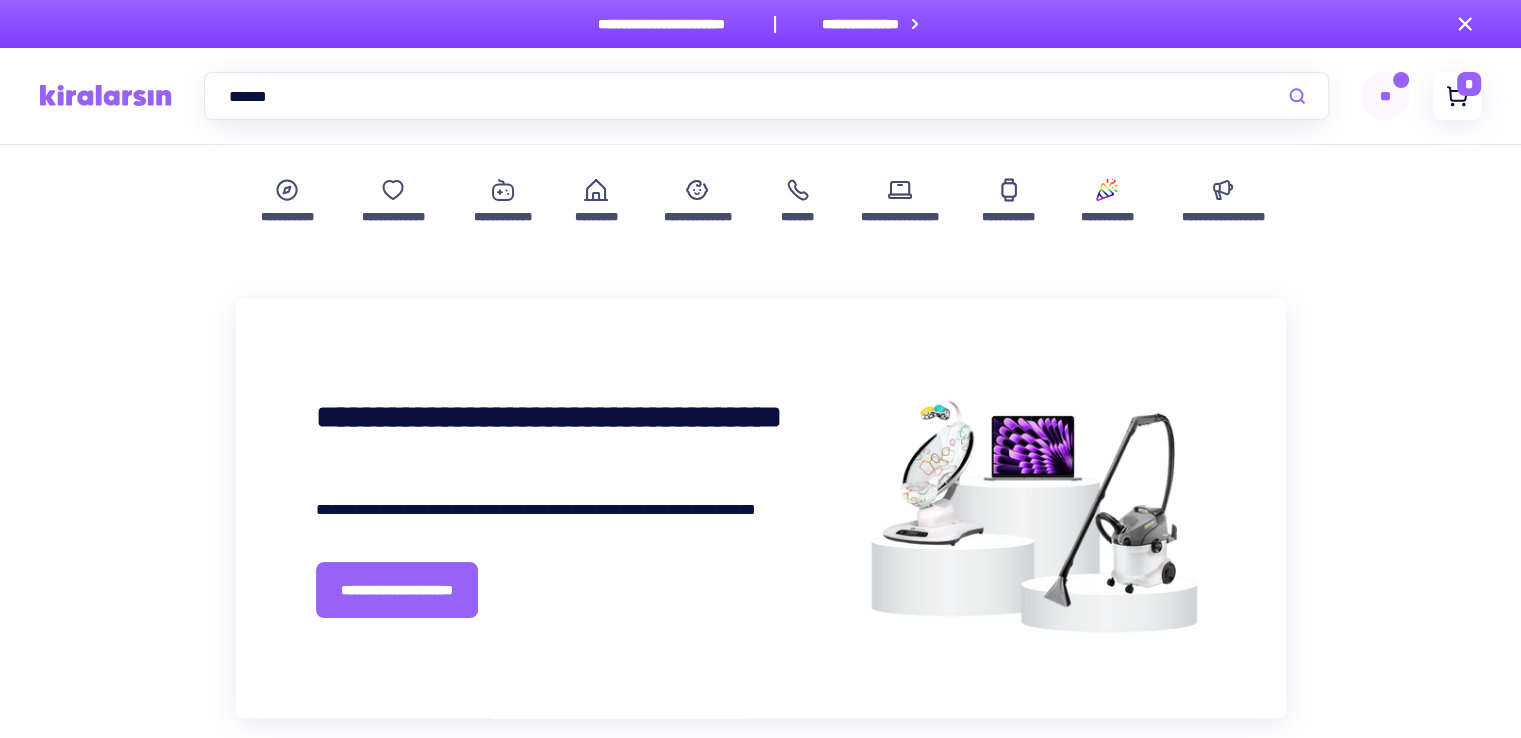 click on "*" at bounding box center (1469, 84) 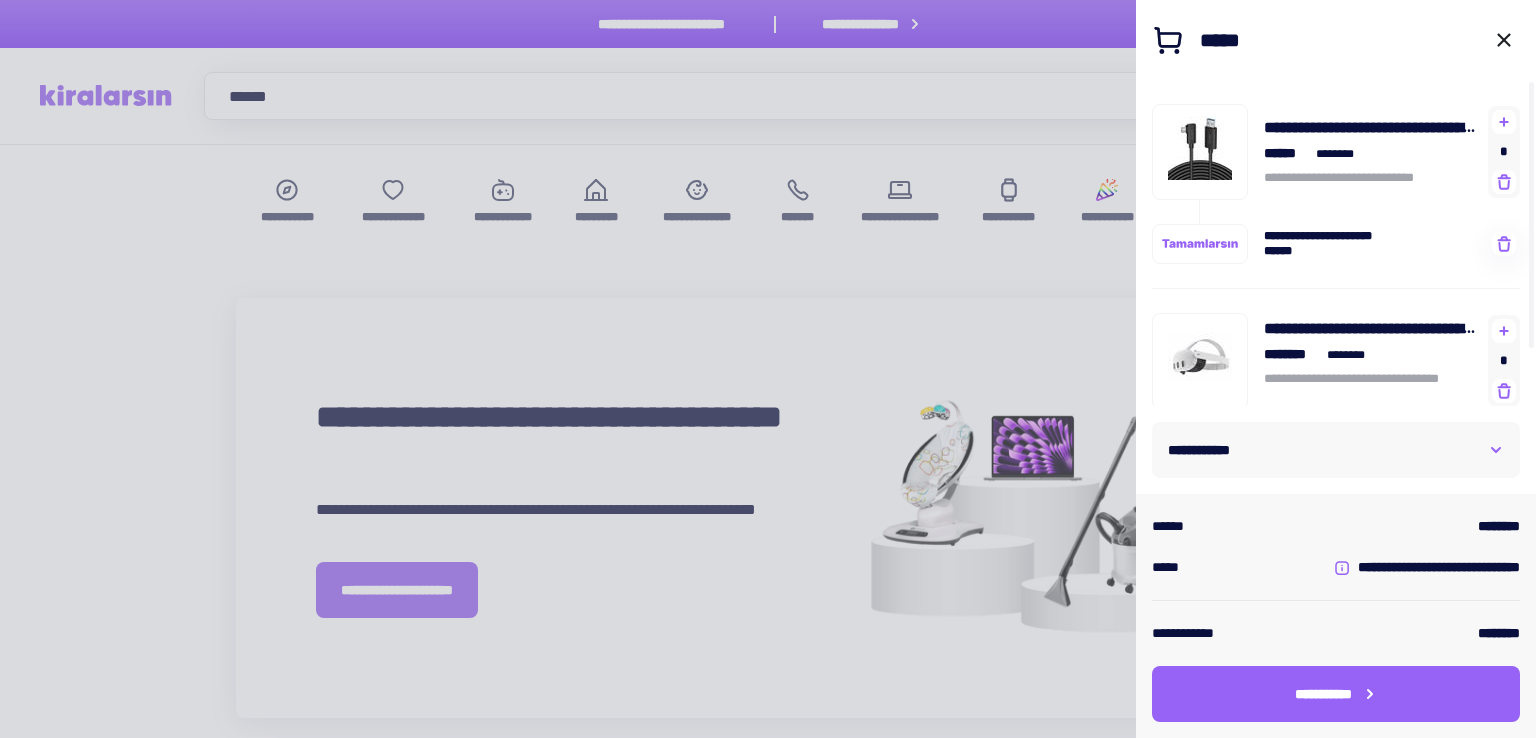 click on "**********" at bounding box center [1336, 276] 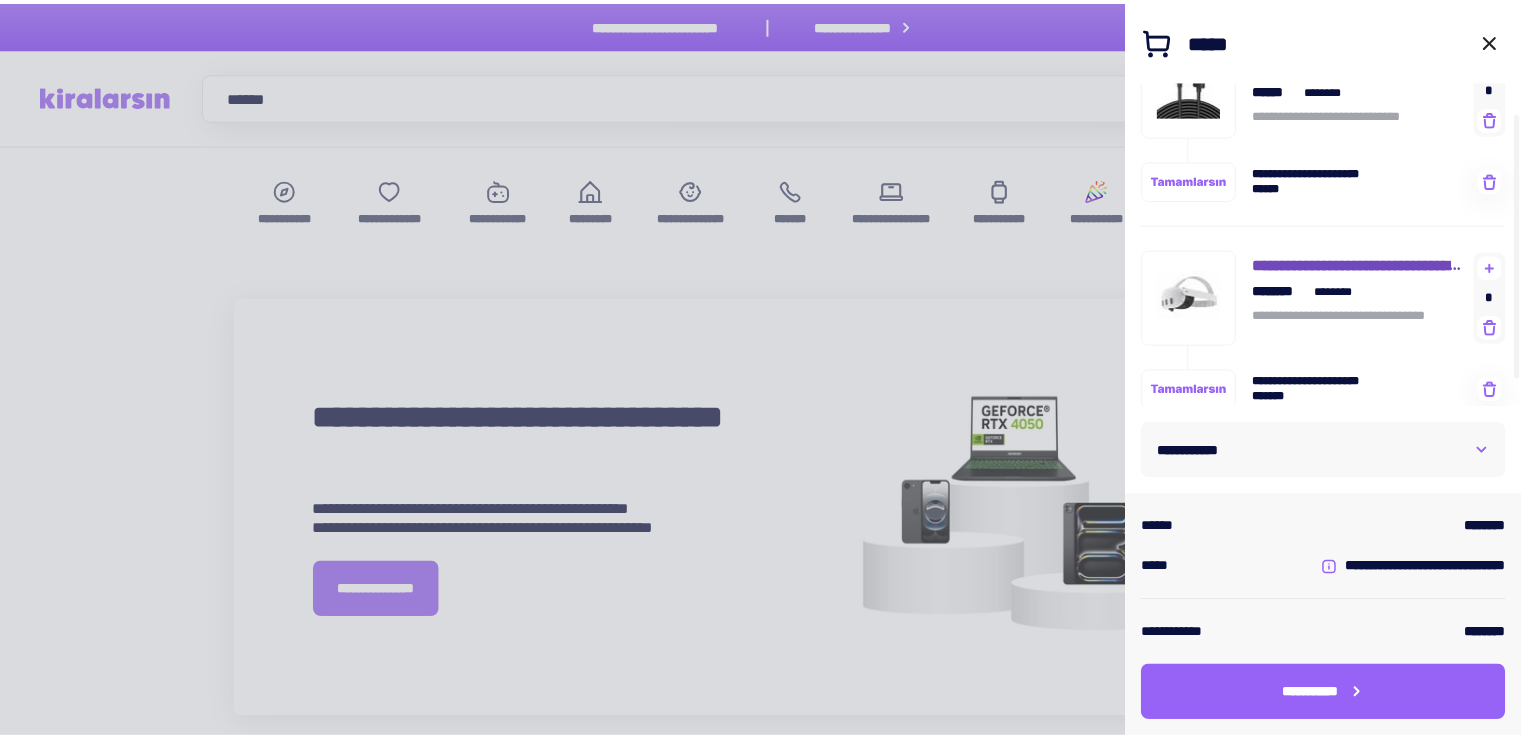 scroll, scrollTop: 67, scrollLeft: 0, axis: vertical 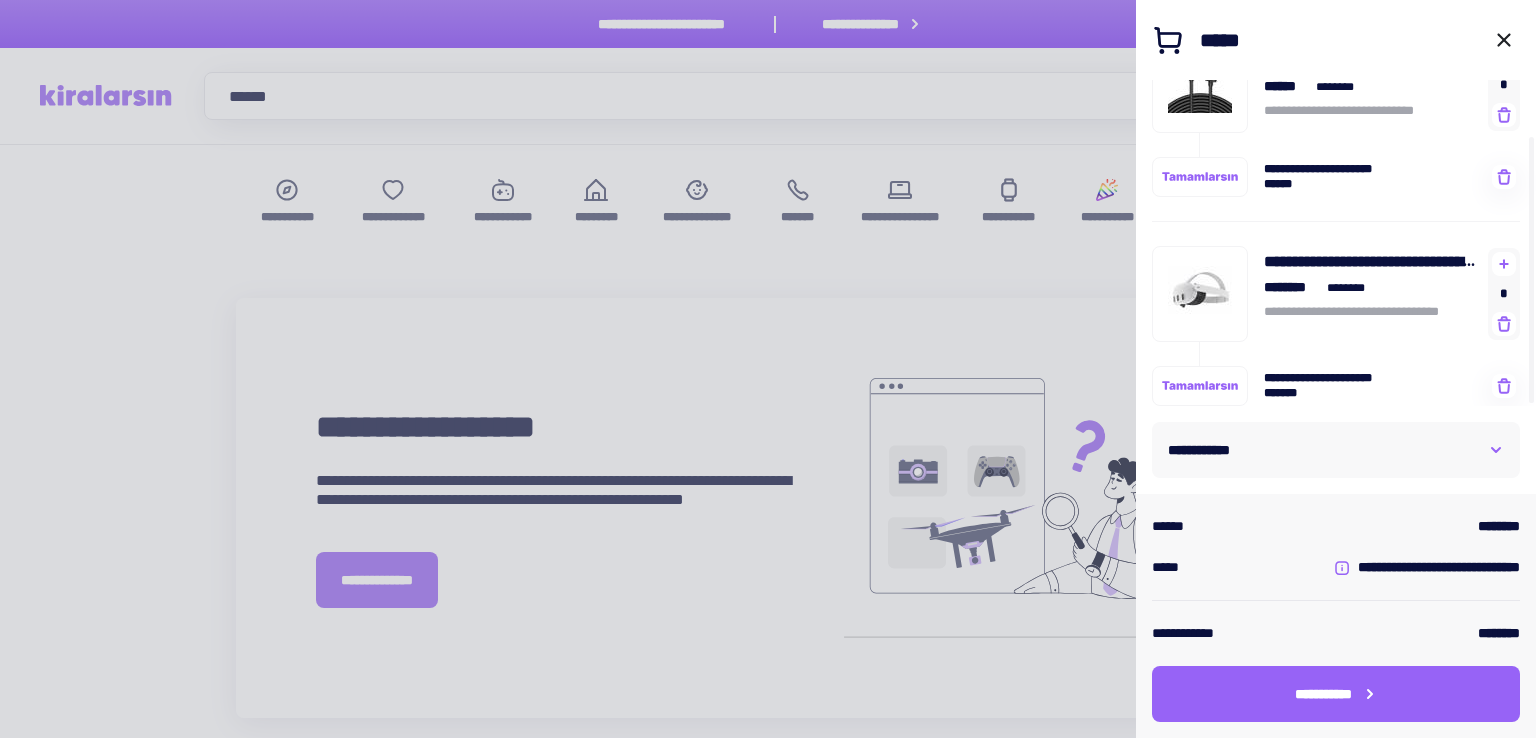 click at bounding box center [768, 369] 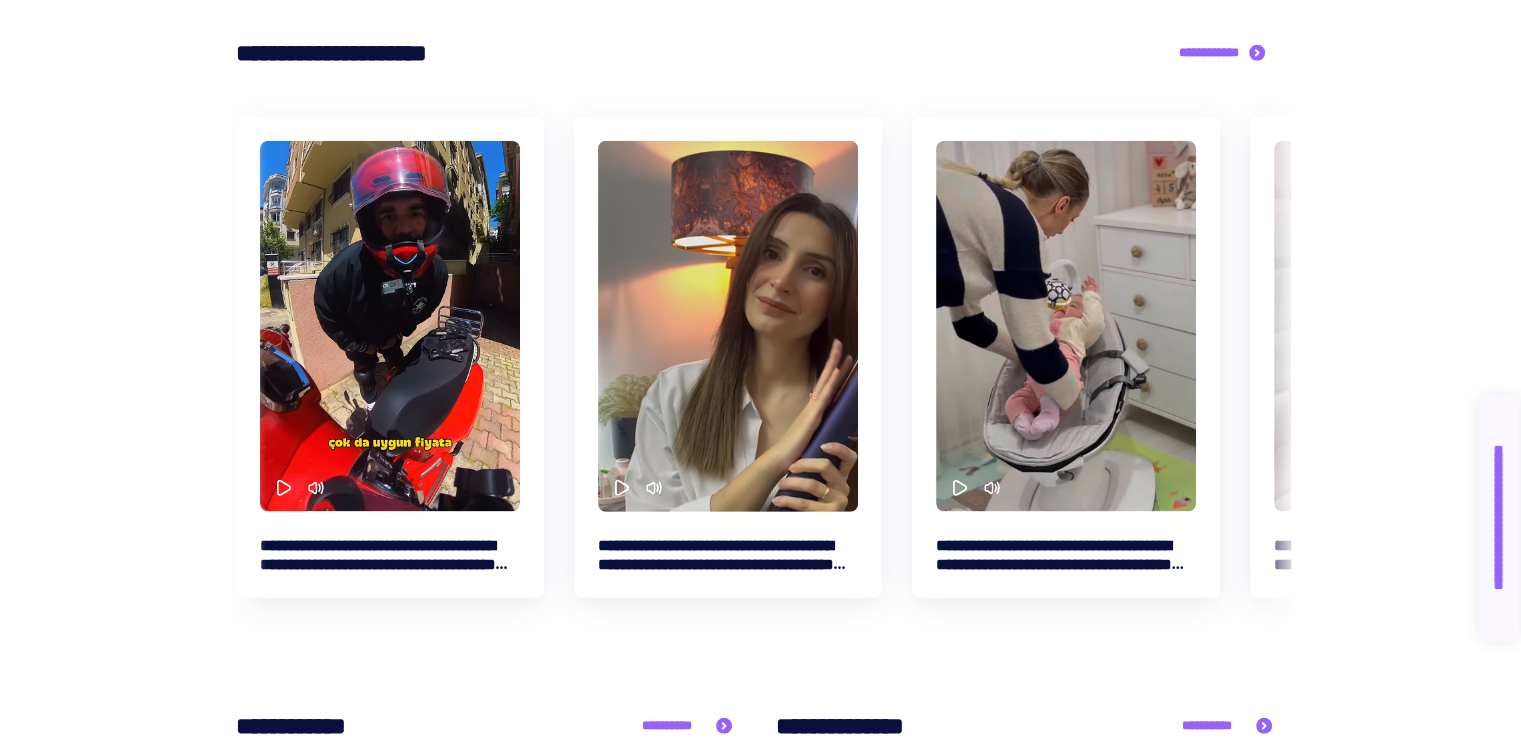 scroll, scrollTop: 5866, scrollLeft: 0, axis: vertical 